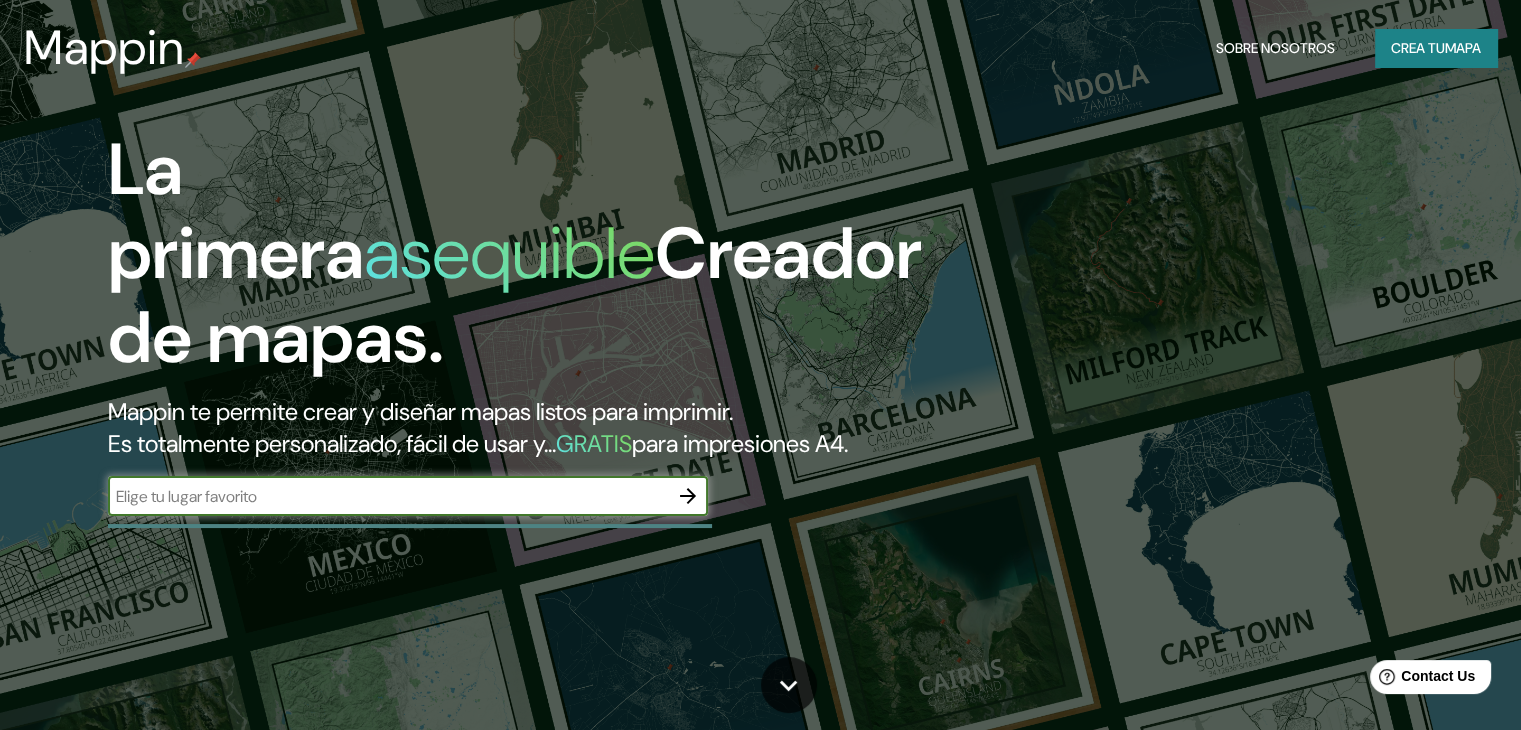 scroll, scrollTop: 0, scrollLeft: 0, axis: both 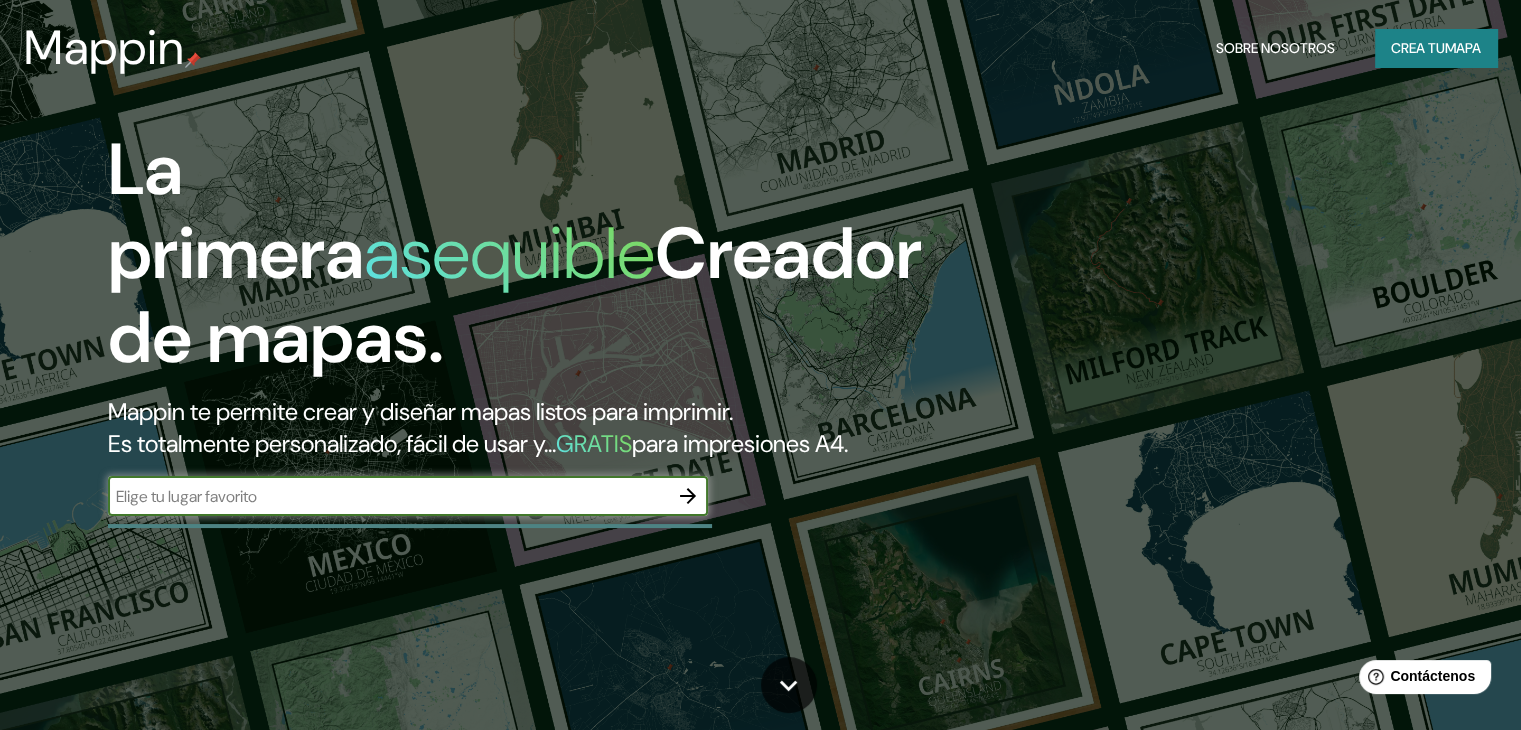 click at bounding box center [388, 496] 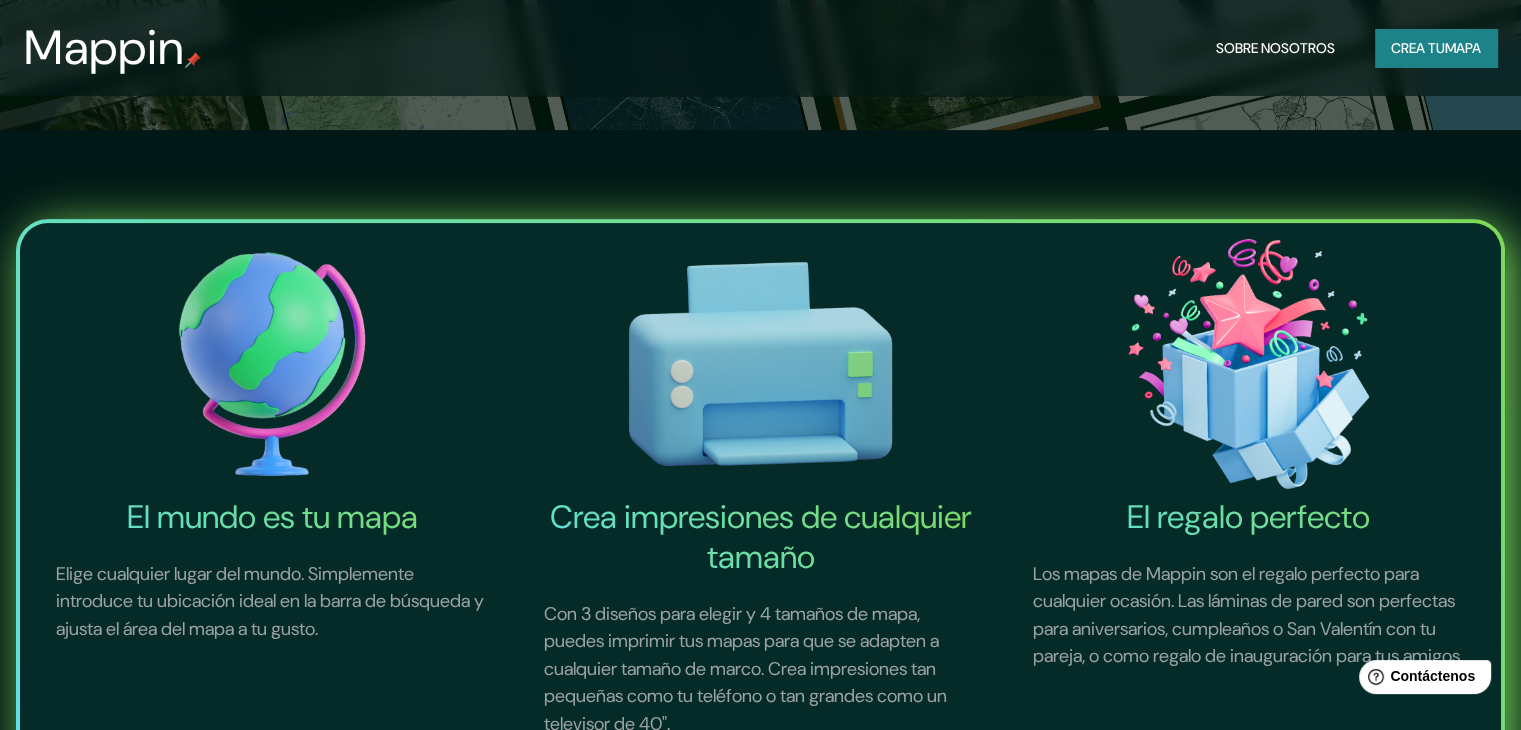 scroll, scrollTop: 200, scrollLeft: 0, axis: vertical 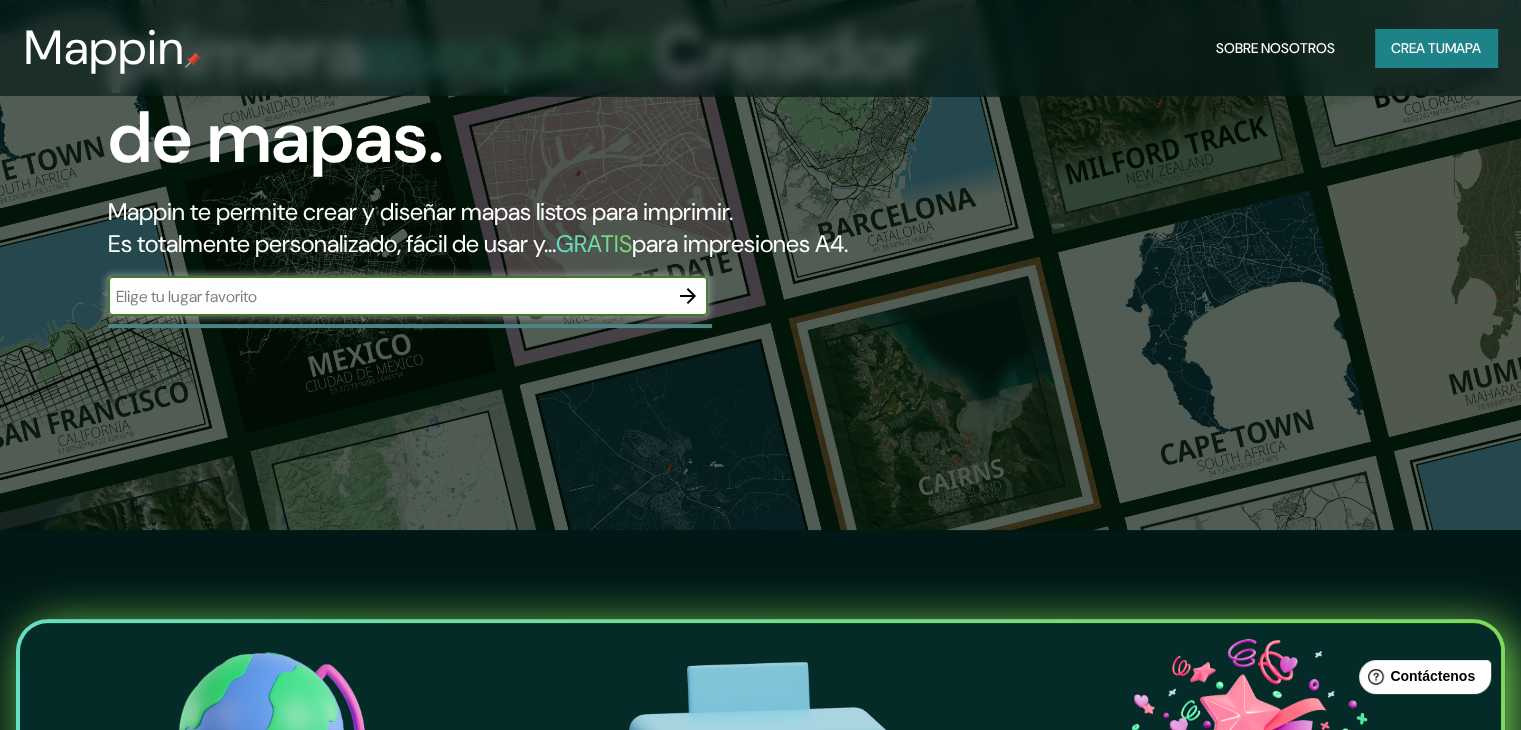 click at bounding box center [388, 296] 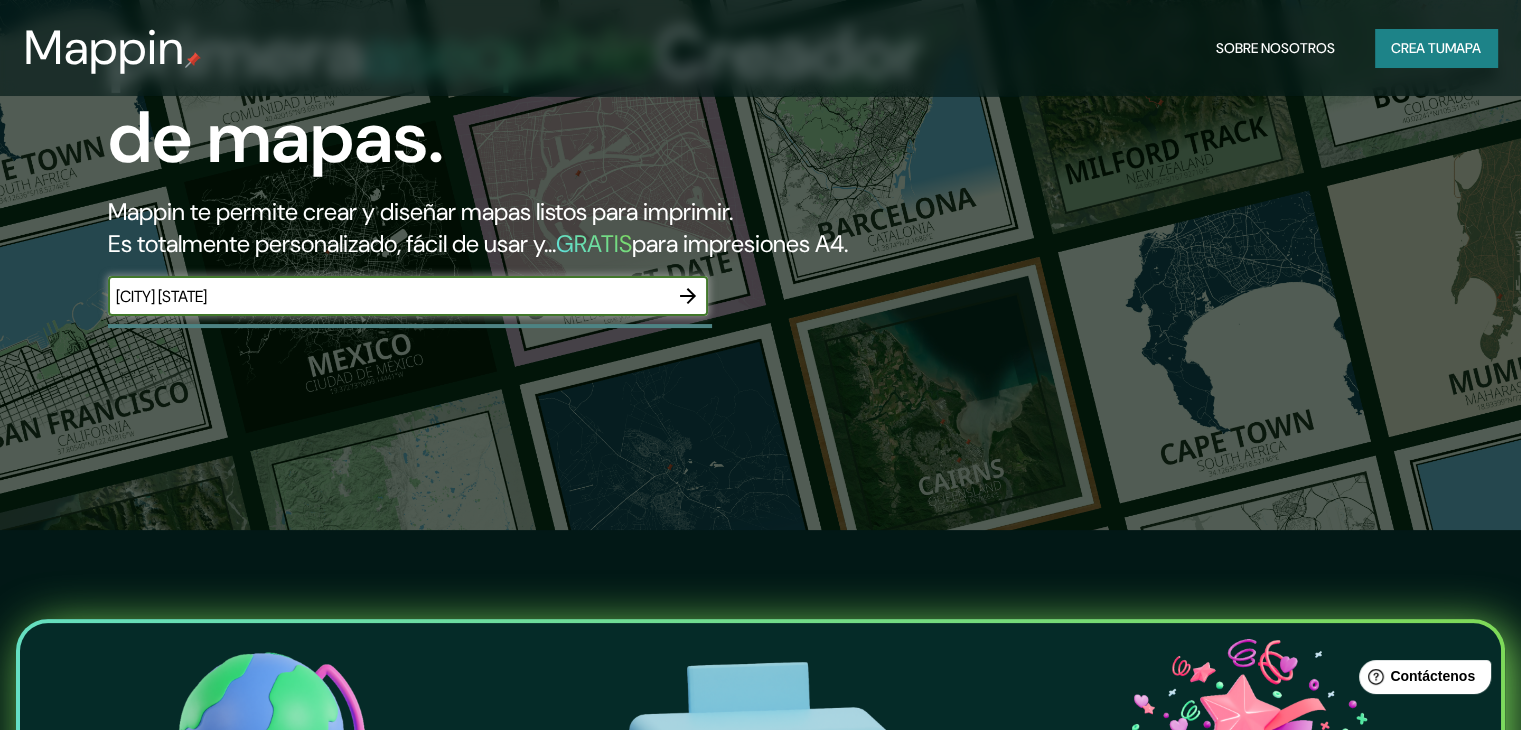 type on "[CITY] [STATE]" 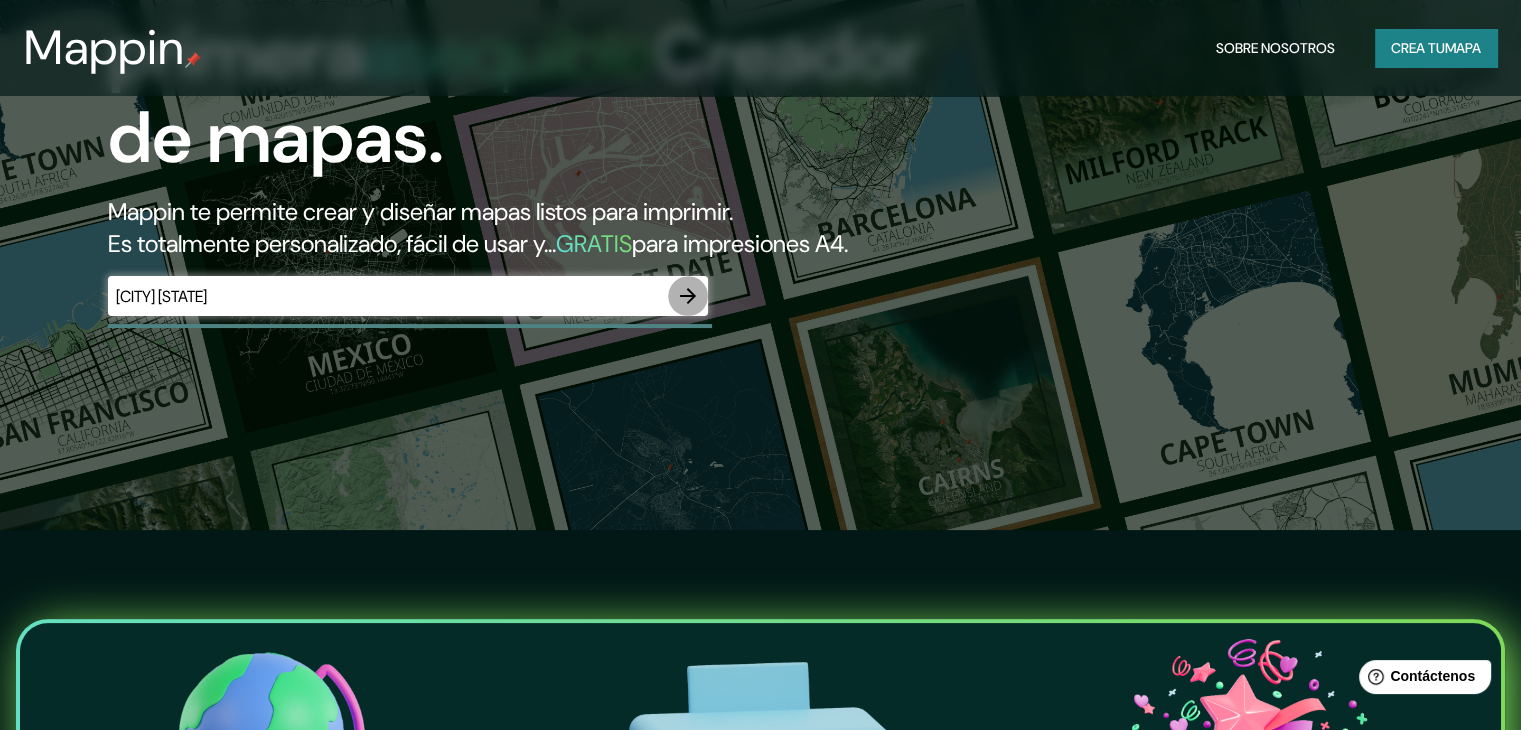 click at bounding box center (688, 296) 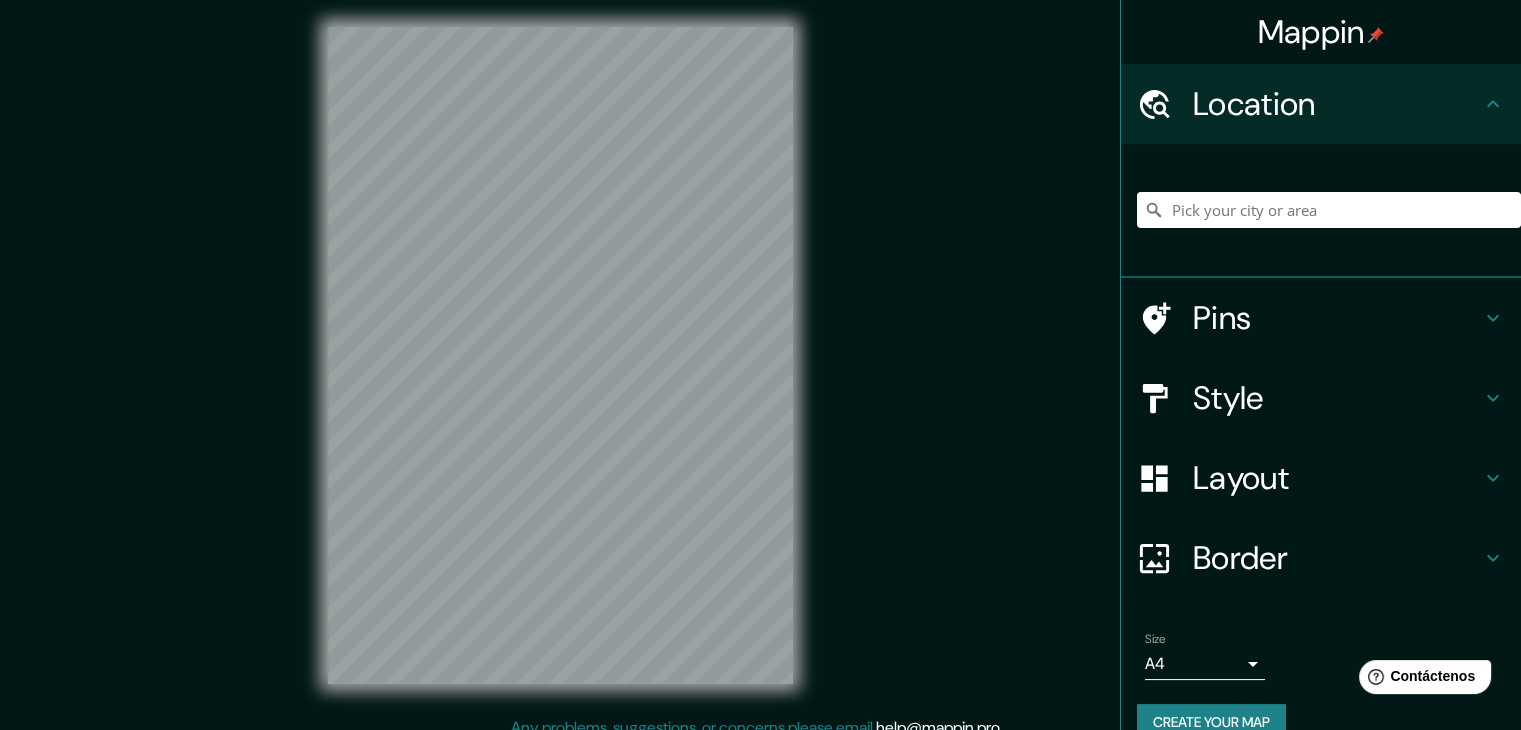 scroll, scrollTop: 0, scrollLeft: 0, axis: both 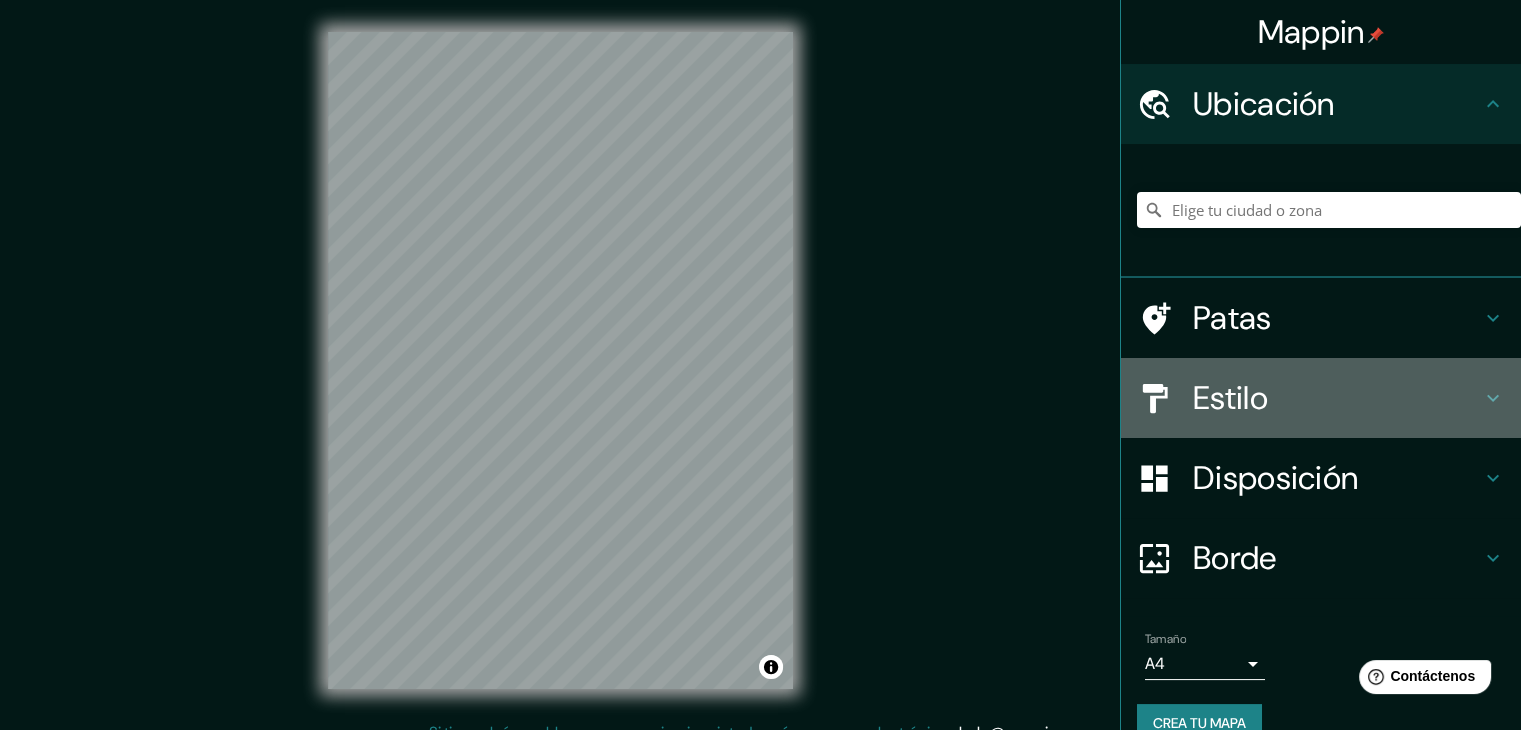 click on "Estilo" at bounding box center (1264, 104) 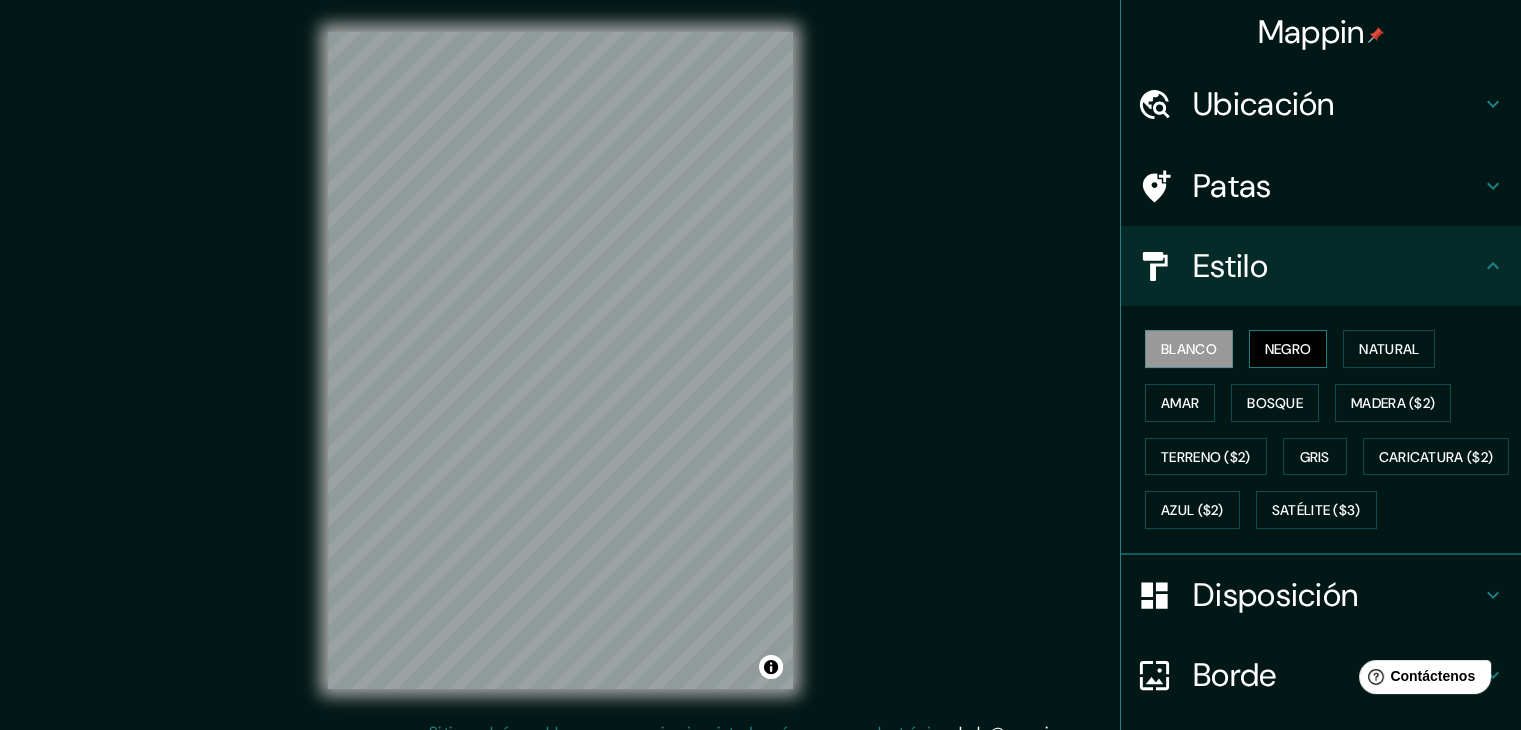 click on "Negro" at bounding box center (1288, 349) 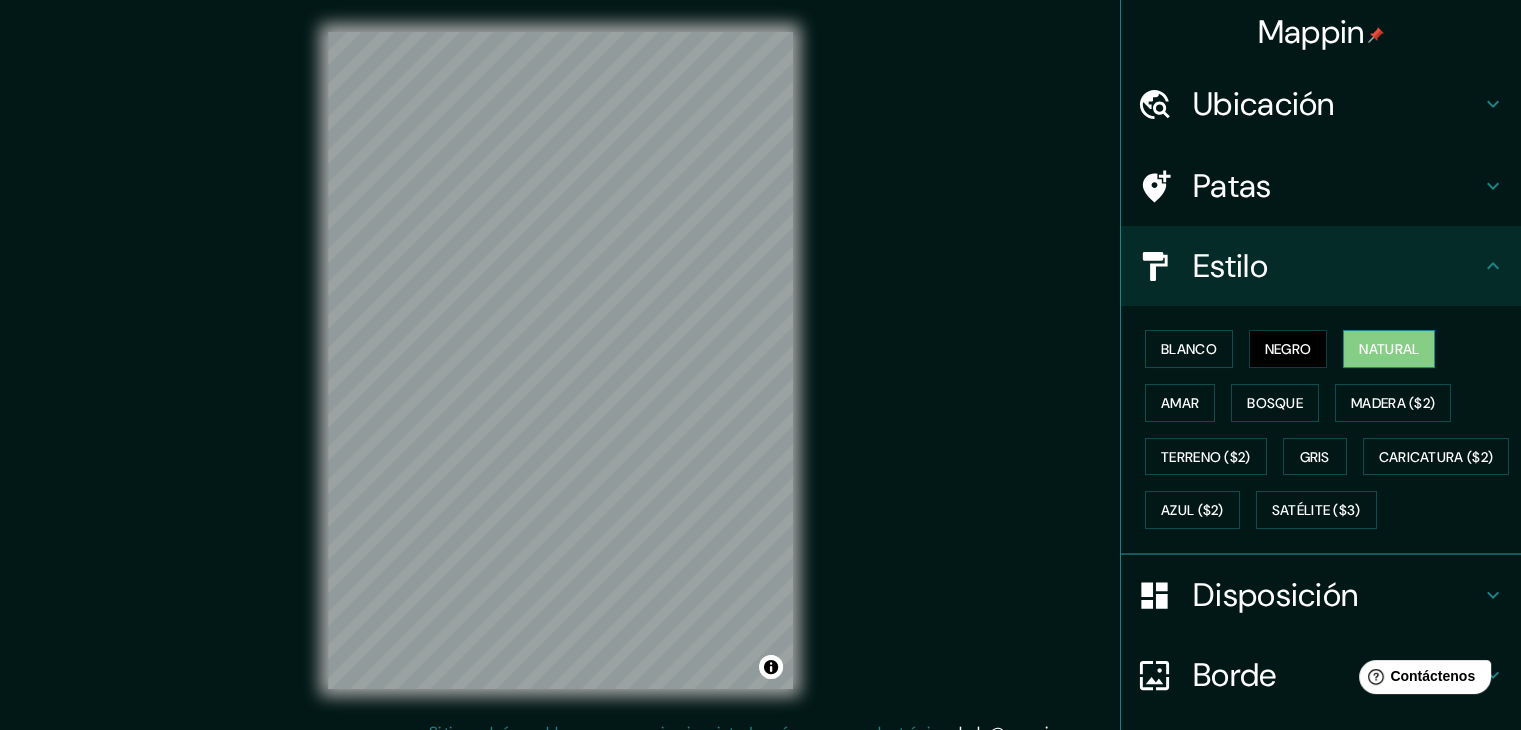 click on "Natural" at bounding box center [1389, 349] 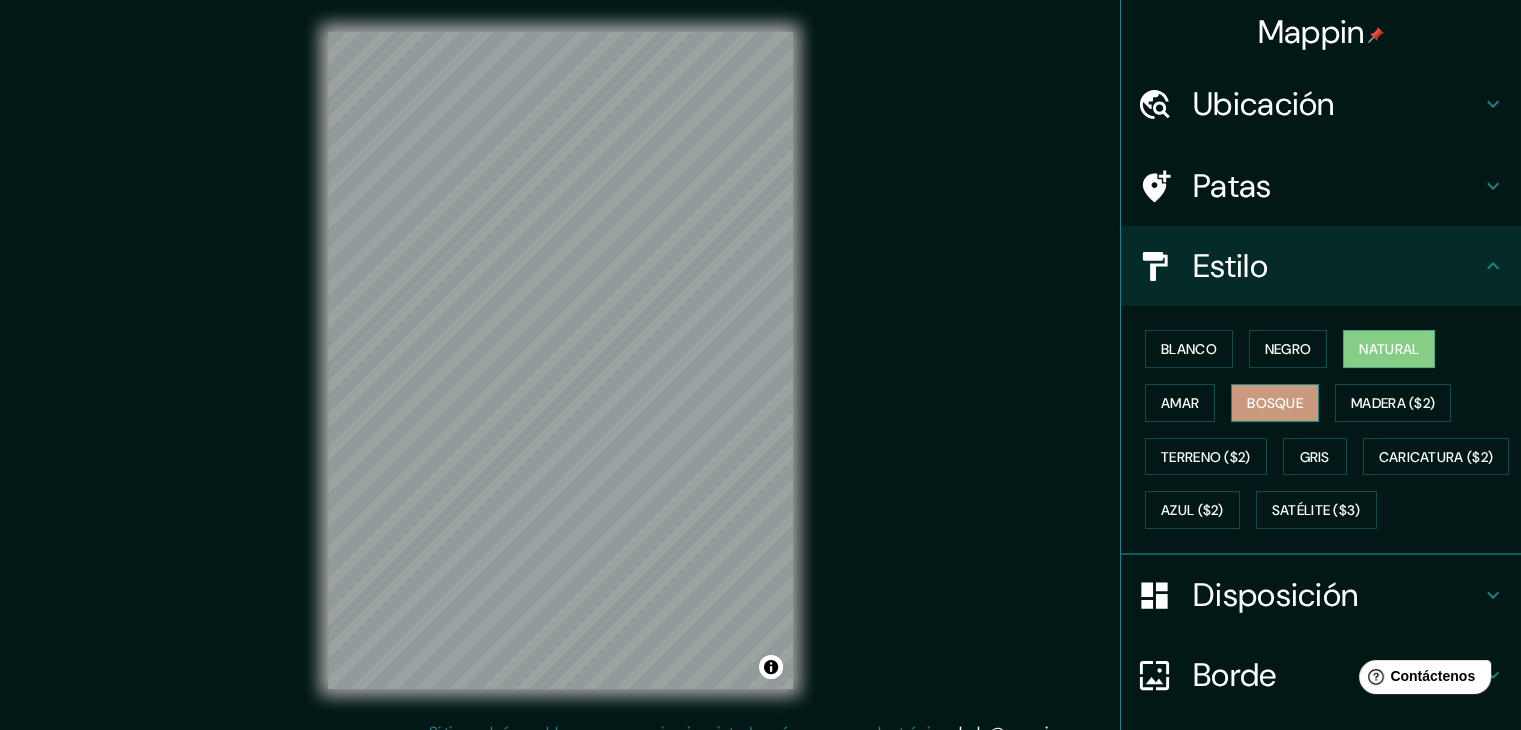 click on "Bosque" at bounding box center (1275, 403) 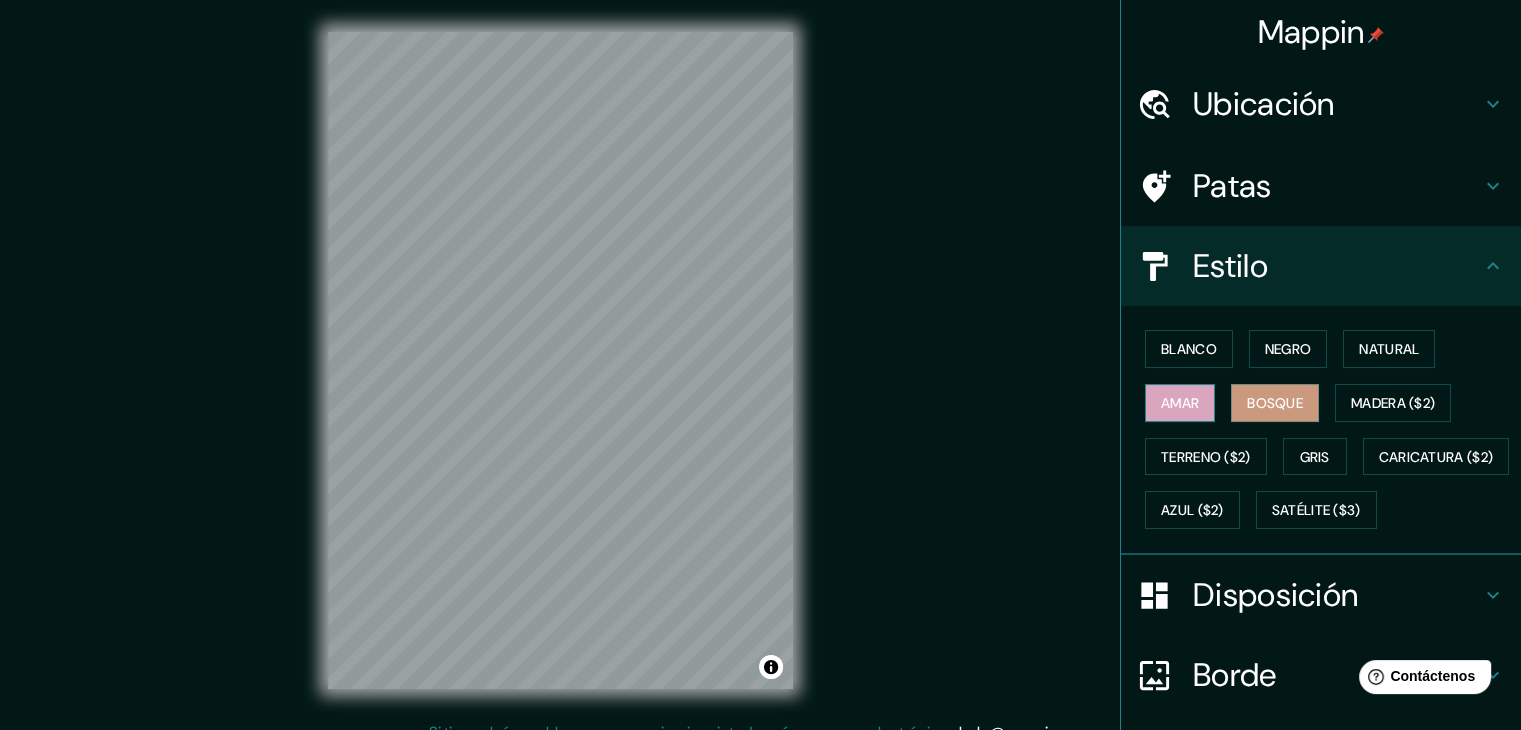 click on "Amar" at bounding box center (1180, 403) 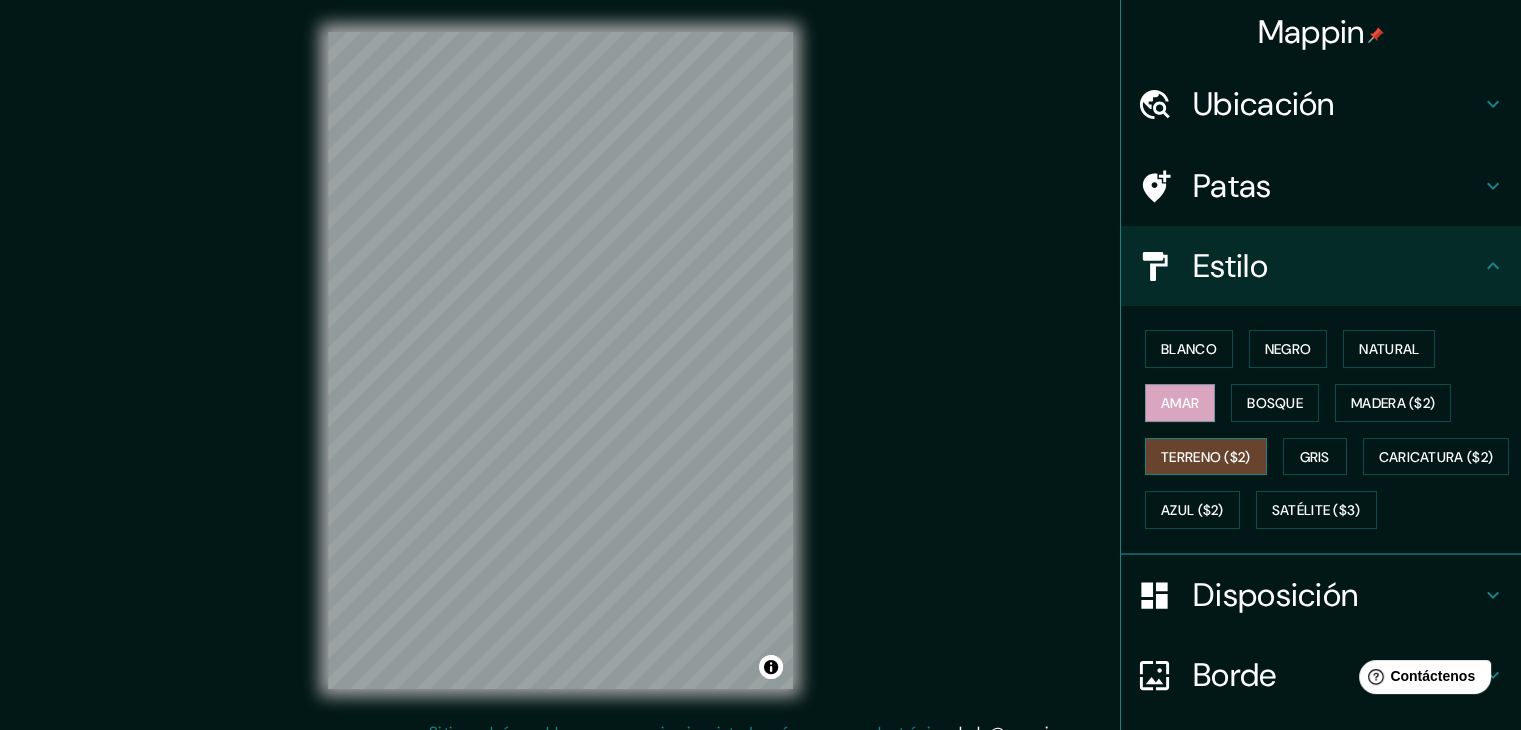 click on "Terreno ($2)" at bounding box center (1206, 457) 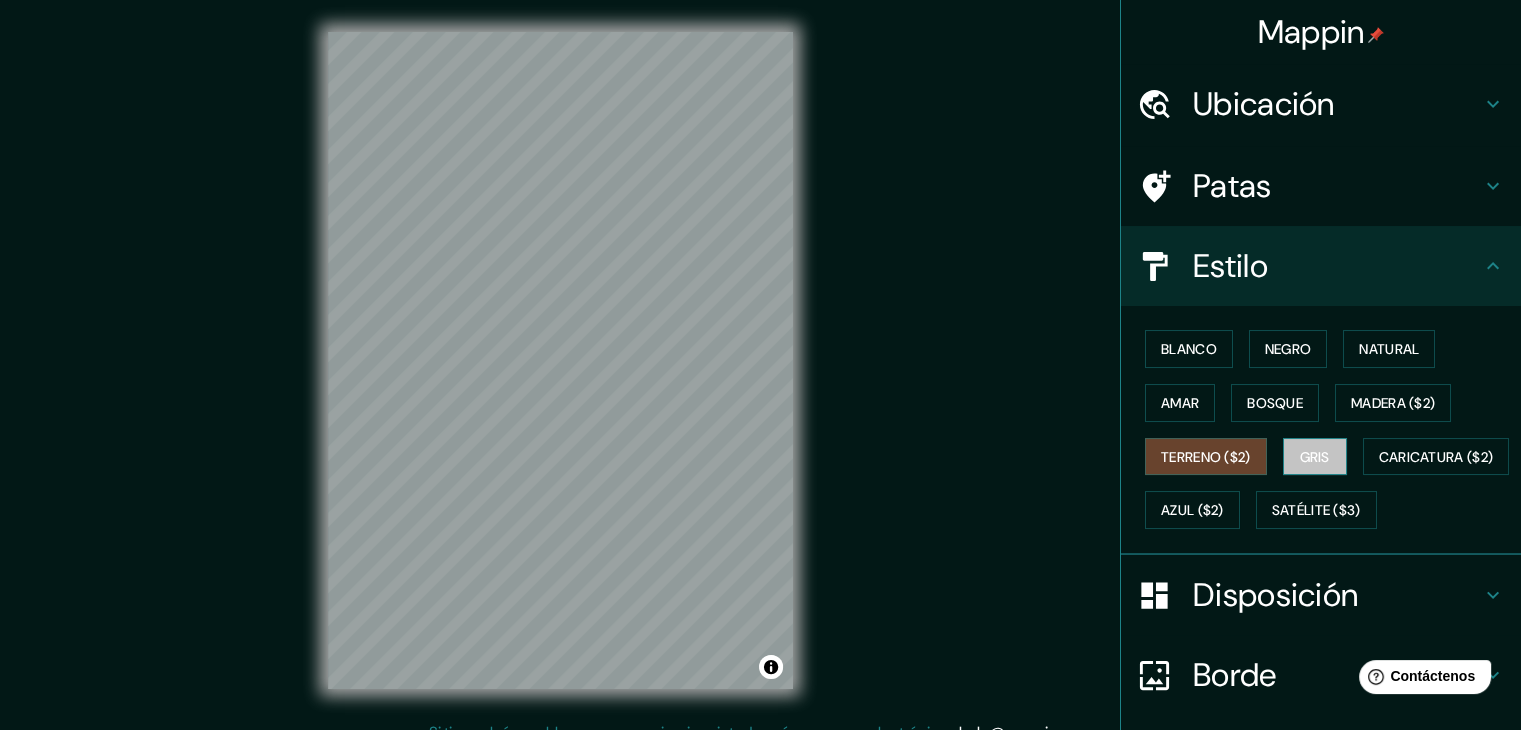 click on "Gris" at bounding box center [1315, 457] 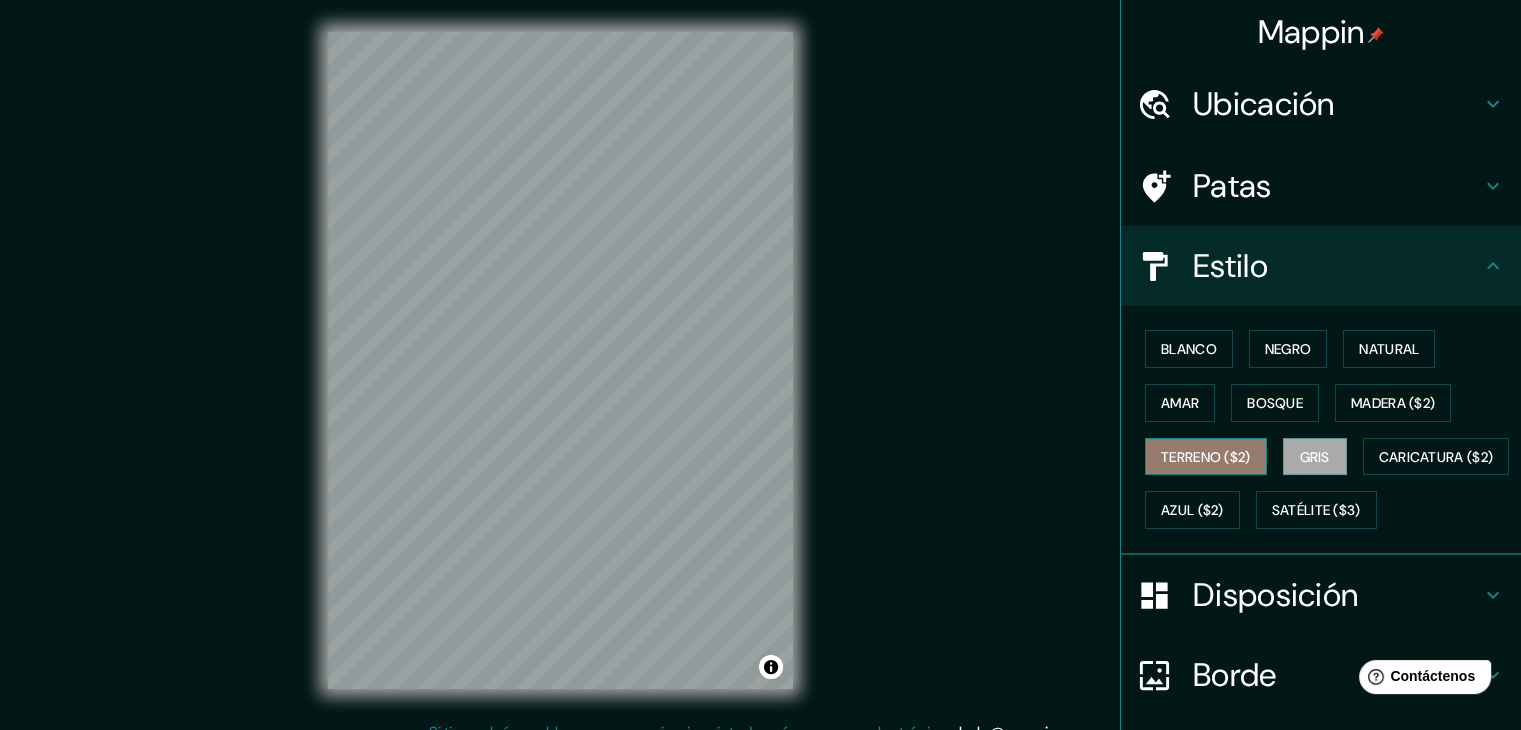click on "Terreno ($2)" at bounding box center [1206, 457] 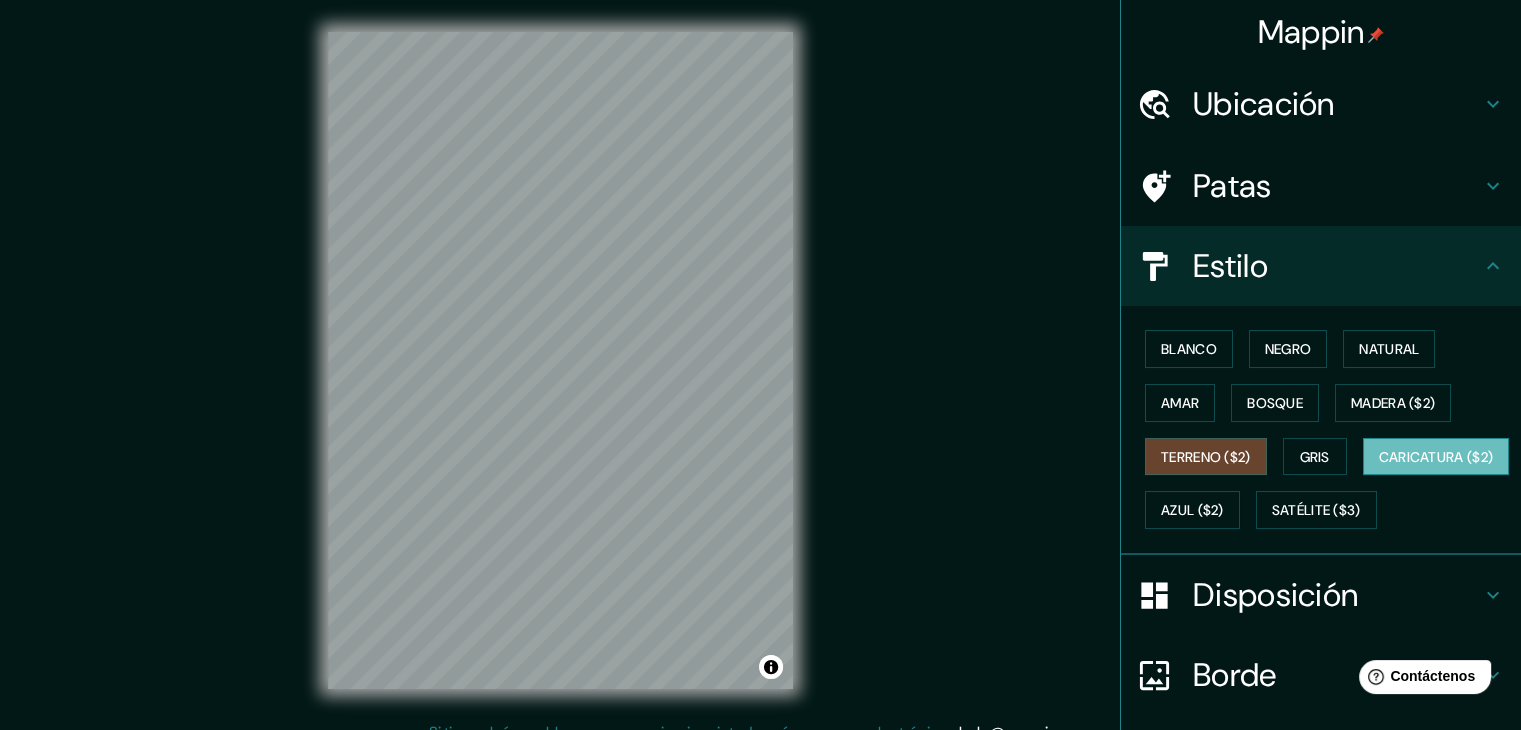 click on "Caricatura ($2)" at bounding box center [1436, 457] 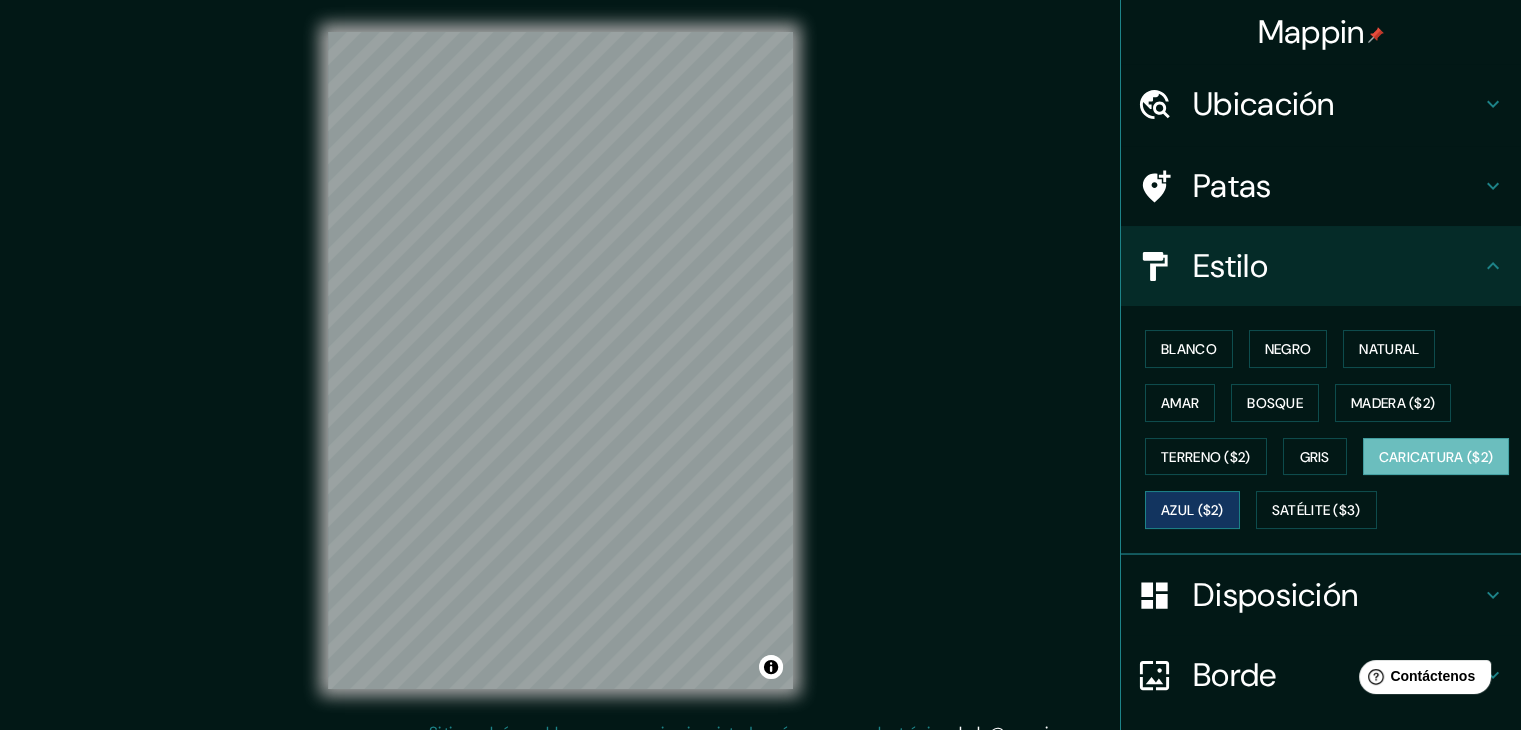 click on "Azul ($2)" at bounding box center (1192, 511) 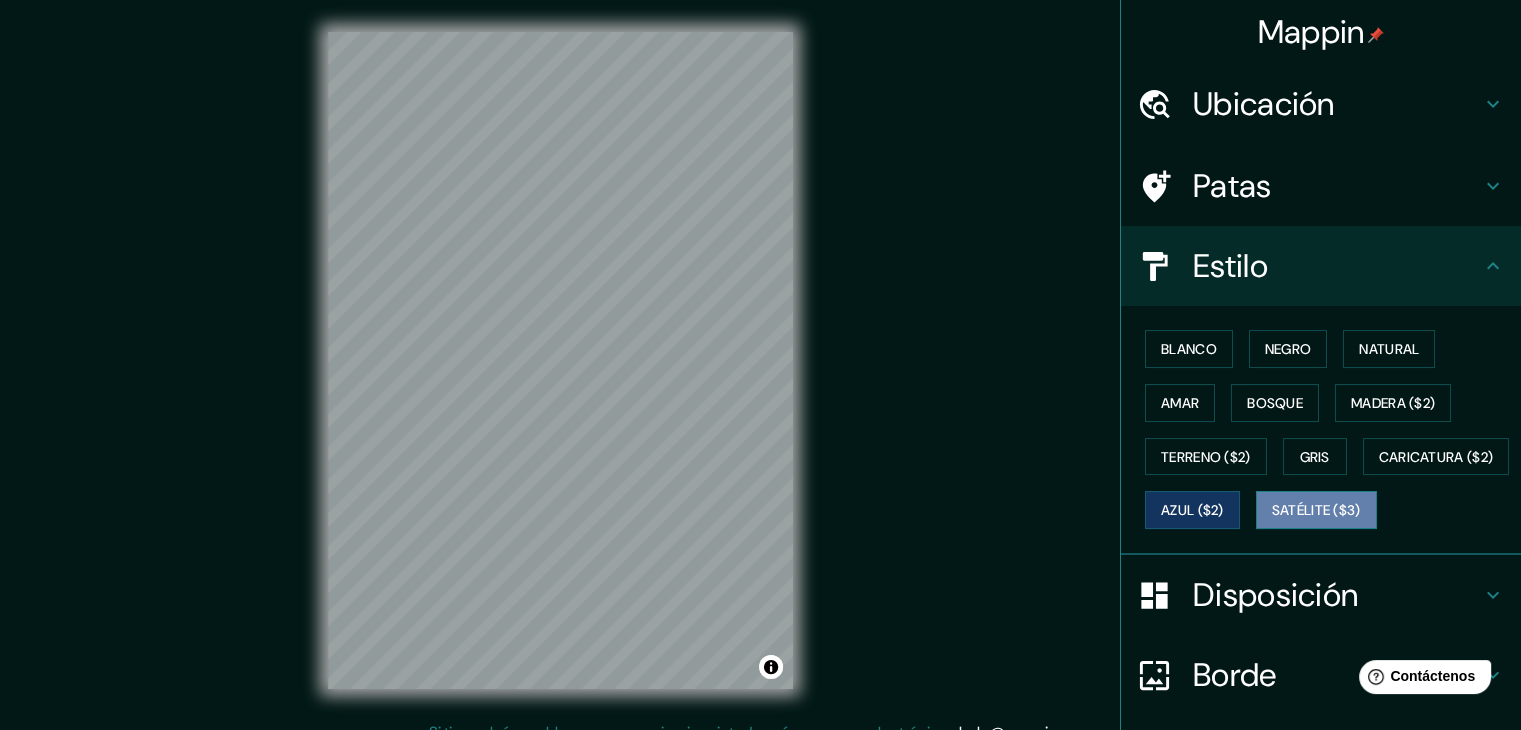click on "Satélite ($3)" at bounding box center (1316, 511) 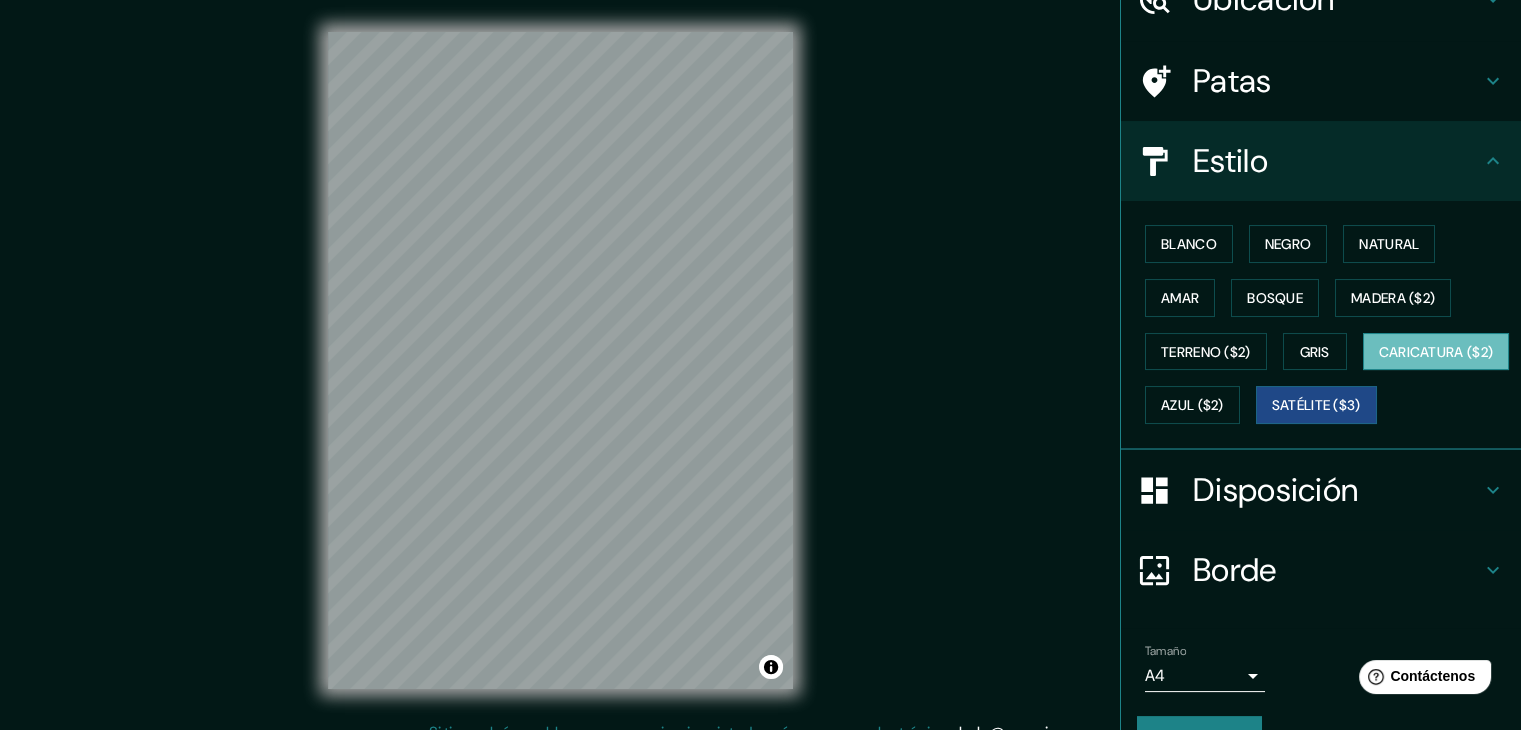 scroll, scrollTop: 202, scrollLeft: 0, axis: vertical 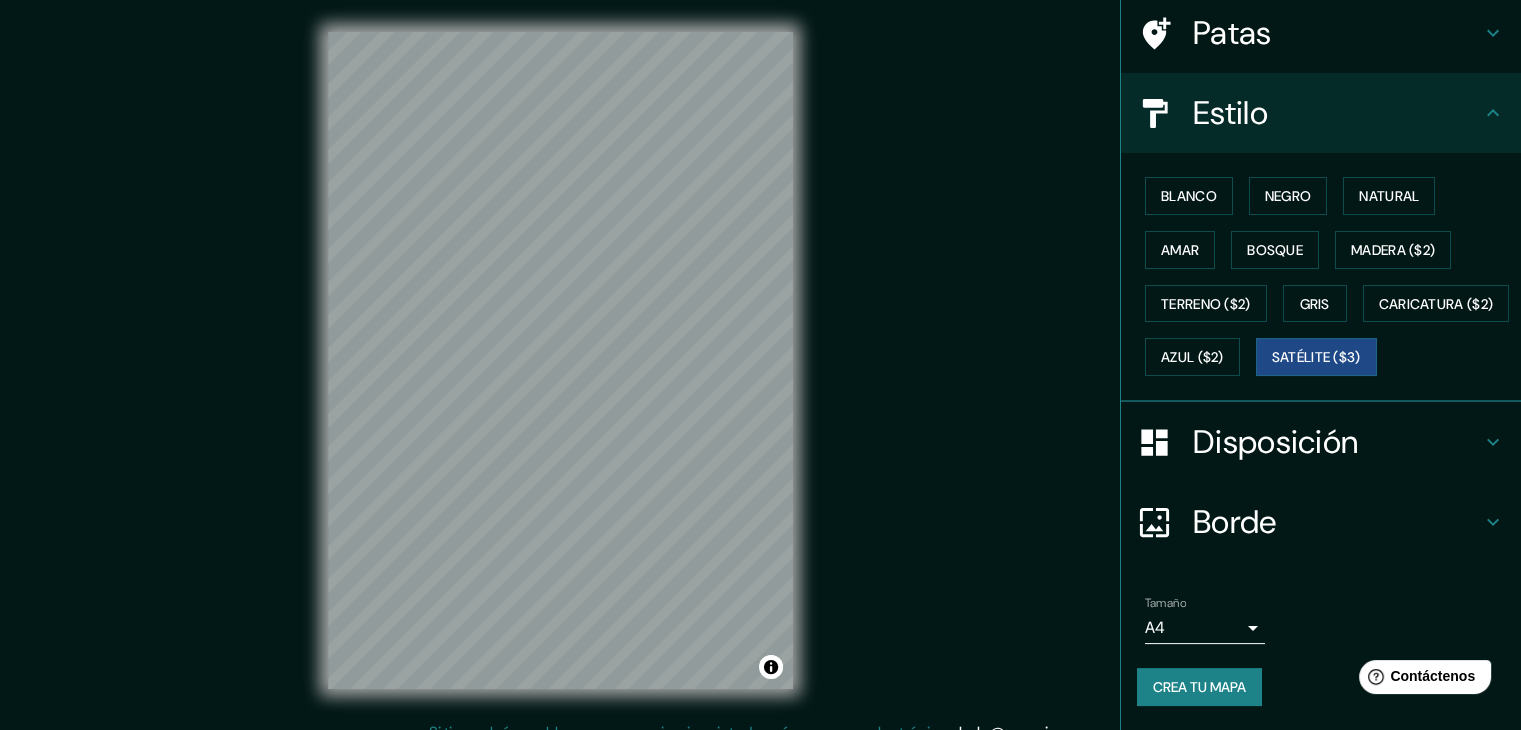click on "Mappin Ubicación Patas Estilo Blanco Negro Natural Amar Bosque Madera ($2) Terreno ($2) Gris Caricatura ($2) Azul ($2) Satélite ($3) Disposición Borde Elige un borde. Consejo : puedes opacar las capas del marco para crear efectos geniales. Ninguno Simple Transparente Elegante Tamaño A4 single Crea tu mapa © Mapbox © OpenStreetMap Improve this map © Maxar Si tiene algún problema, sugerencia o inquietud, envíe un correo electrónico a help@example.com . . . Texto original Valora esta traducción Tu opinión servirá para ayudar a mejorar el Traductor de Google" at bounding box center [760, 365] 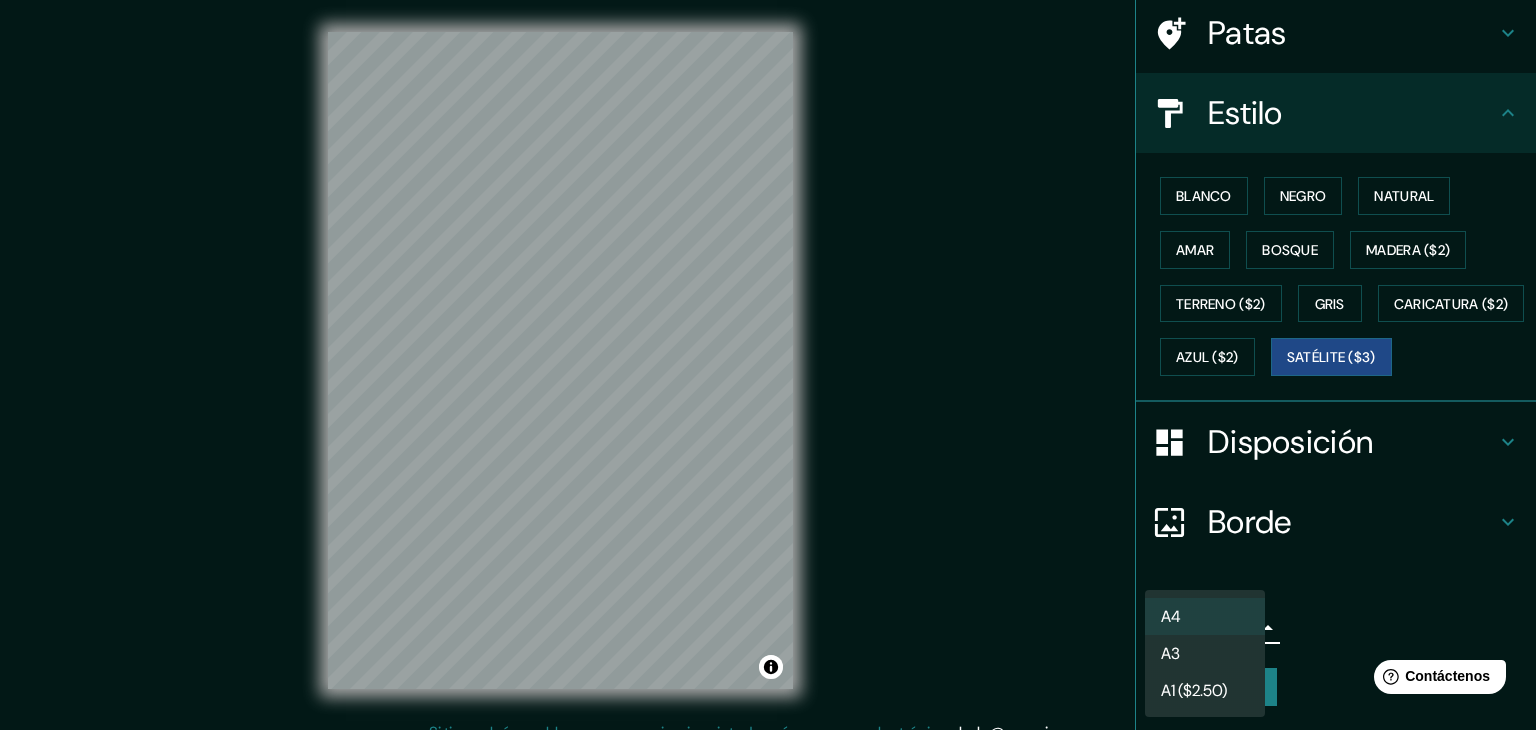 click on "A3" at bounding box center (1205, 653) 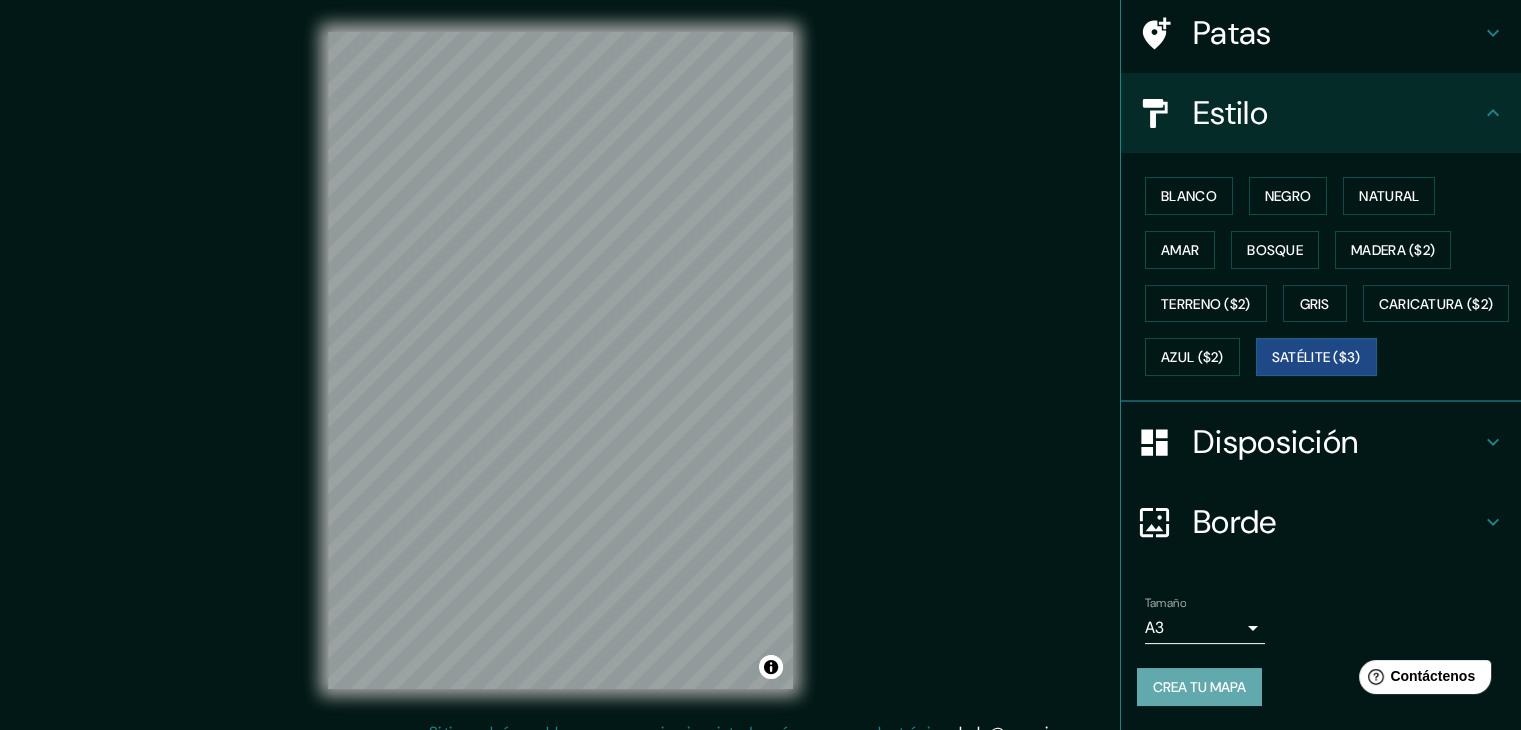 click on "Crea tu mapa" at bounding box center (1199, 687) 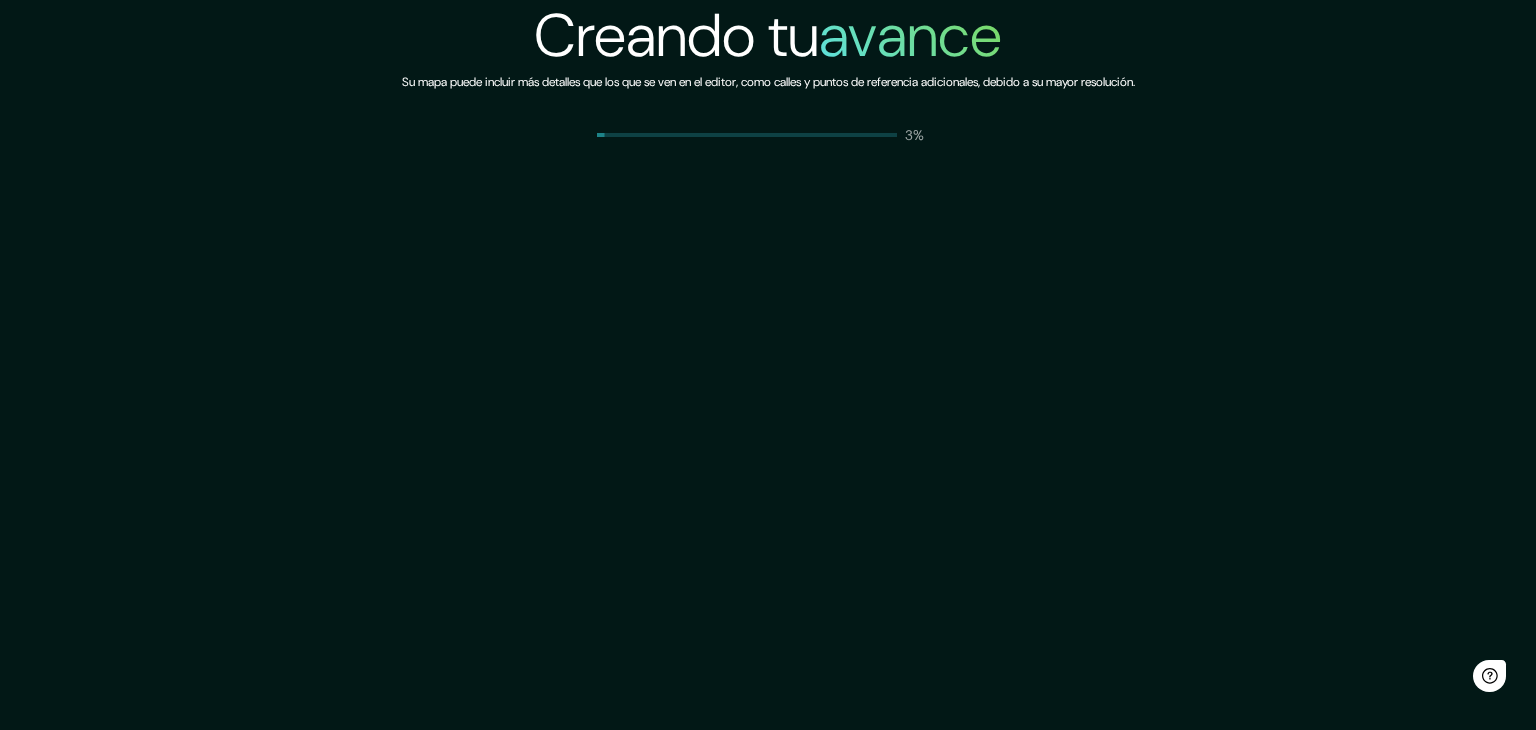 scroll, scrollTop: 0, scrollLeft: 0, axis: both 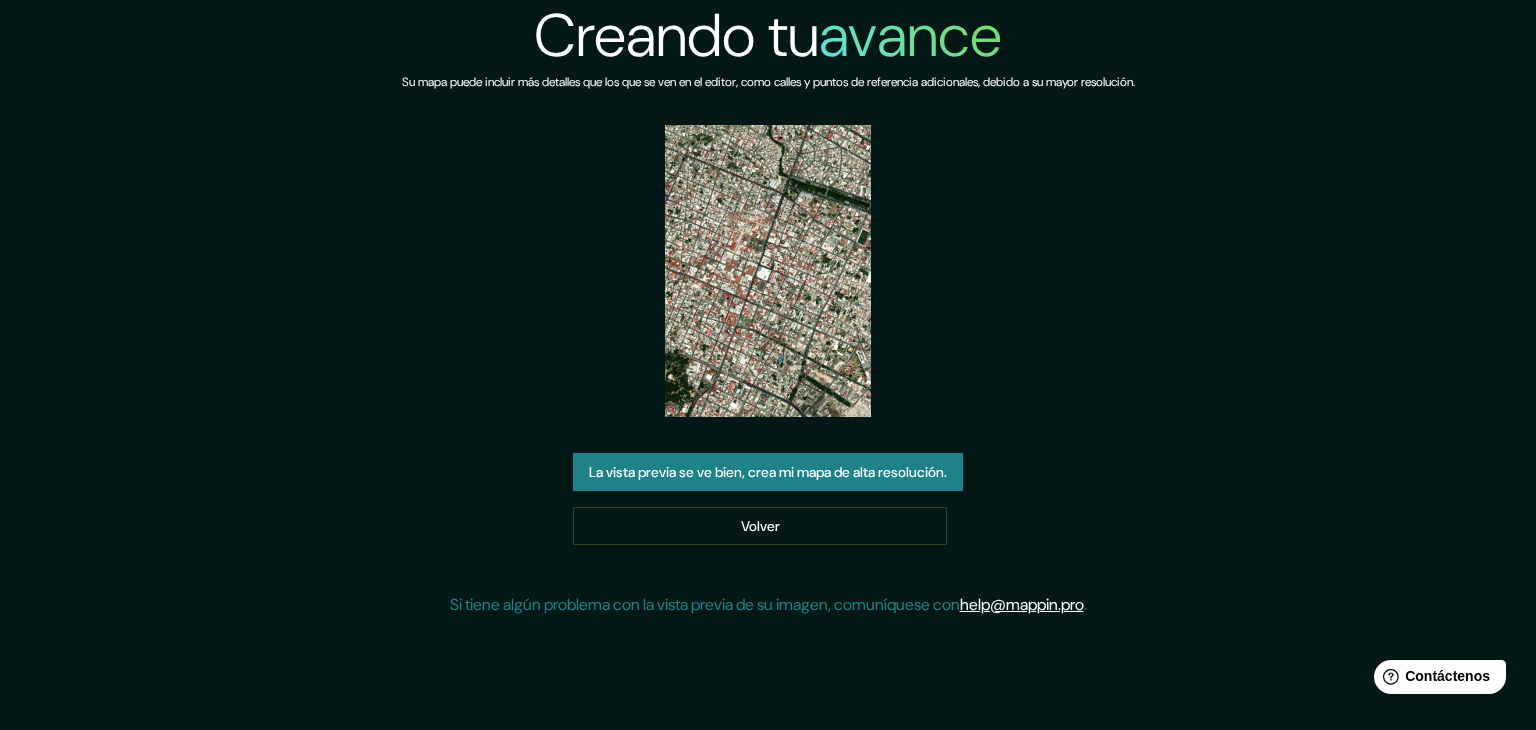 click on "La vista previa se ve bien, crea mi mapa de alta resolución." at bounding box center [768, 472] 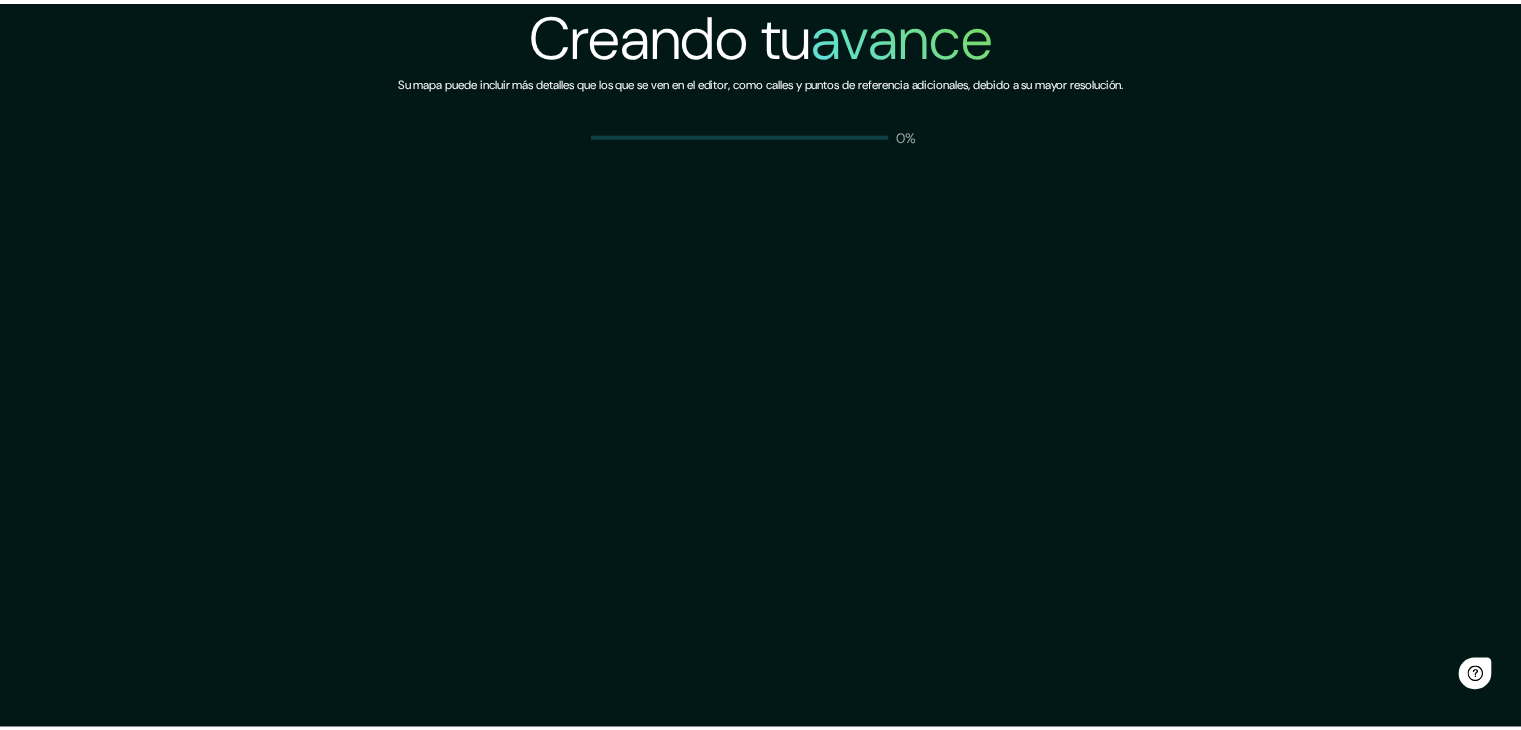 scroll, scrollTop: 0, scrollLeft: 0, axis: both 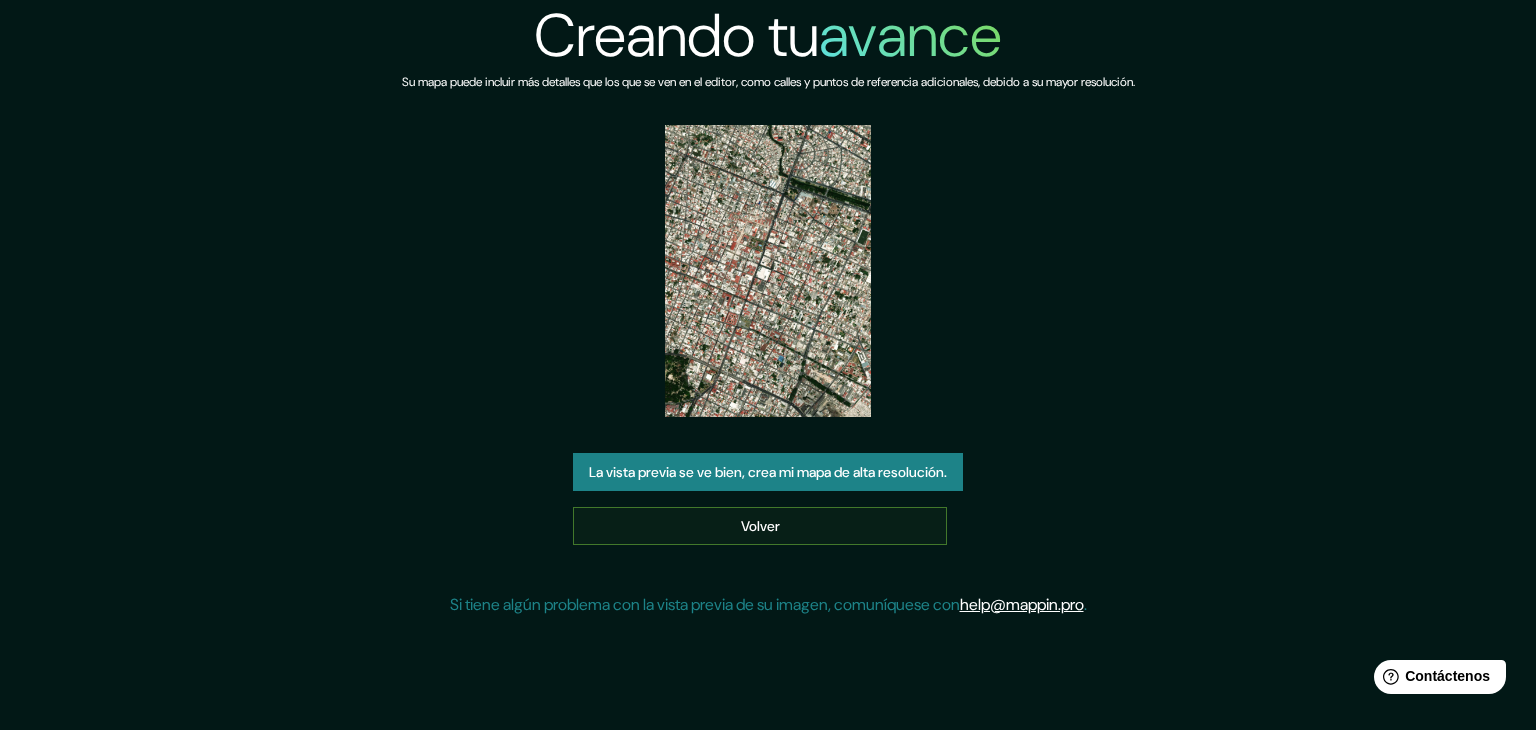 click on "La vista previa se ve bien, crea mi mapa de alta resolución. Volver" at bounding box center [768, 499] 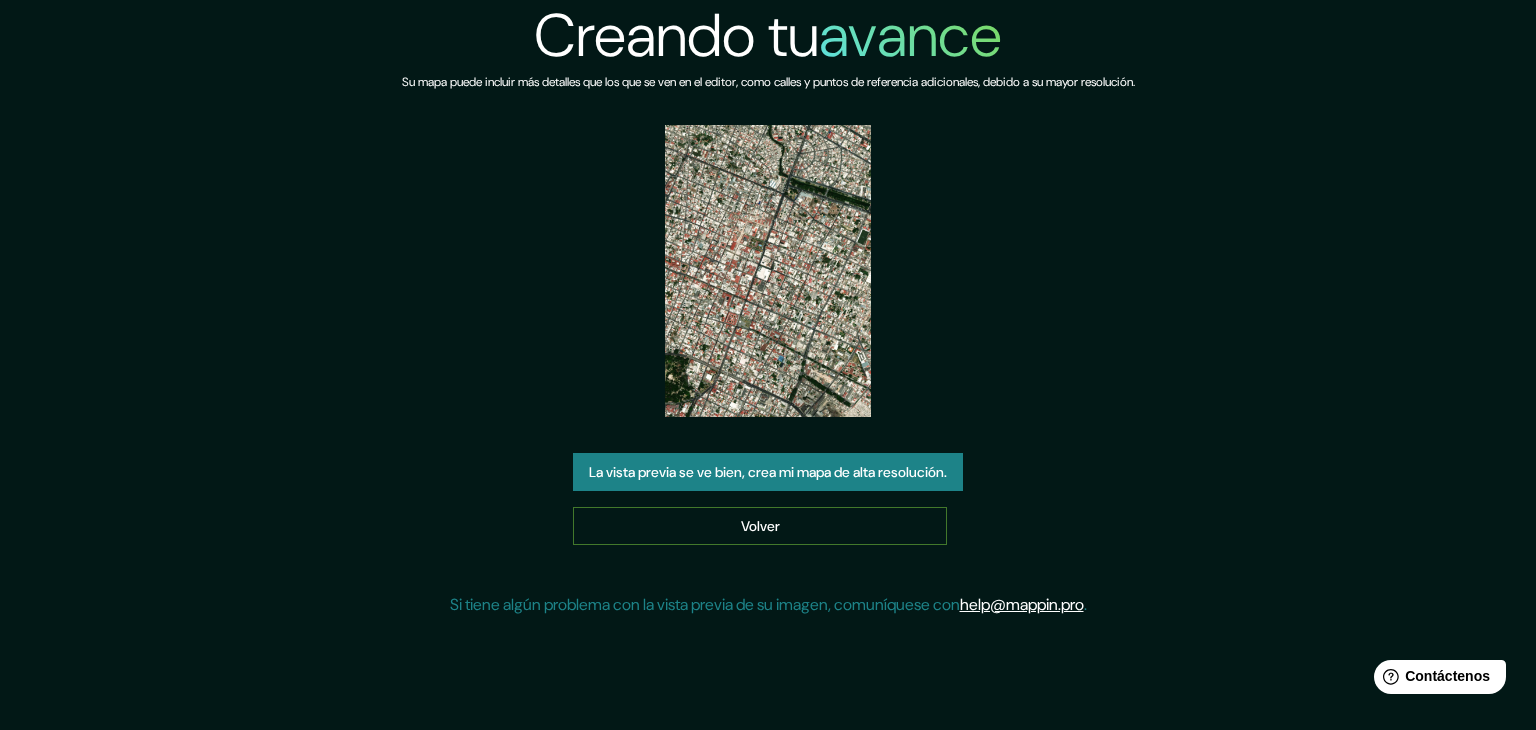 click on "Volver" at bounding box center (760, 526) 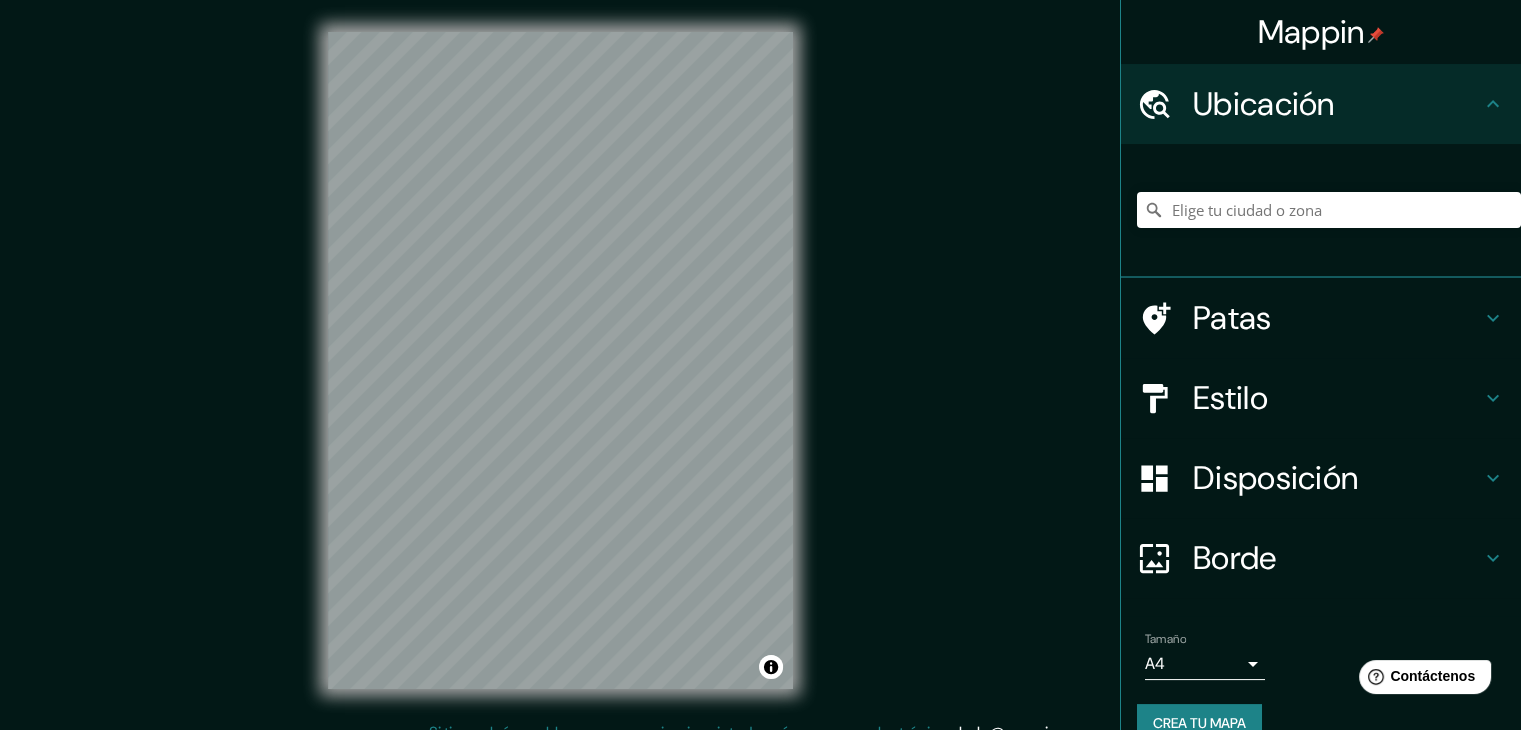 click on "Estilo" at bounding box center [1321, 398] 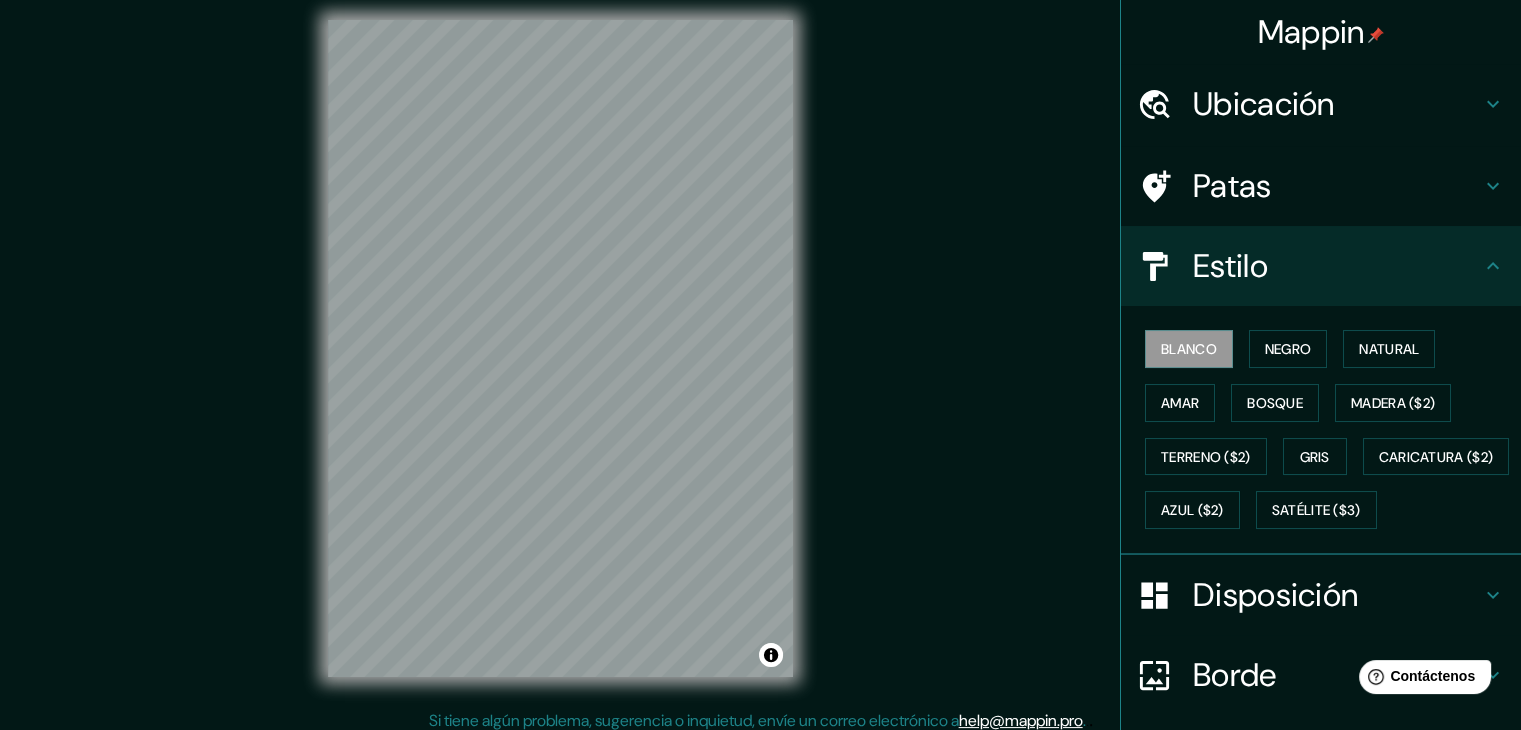 scroll, scrollTop: 23, scrollLeft: 0, axis: vertical 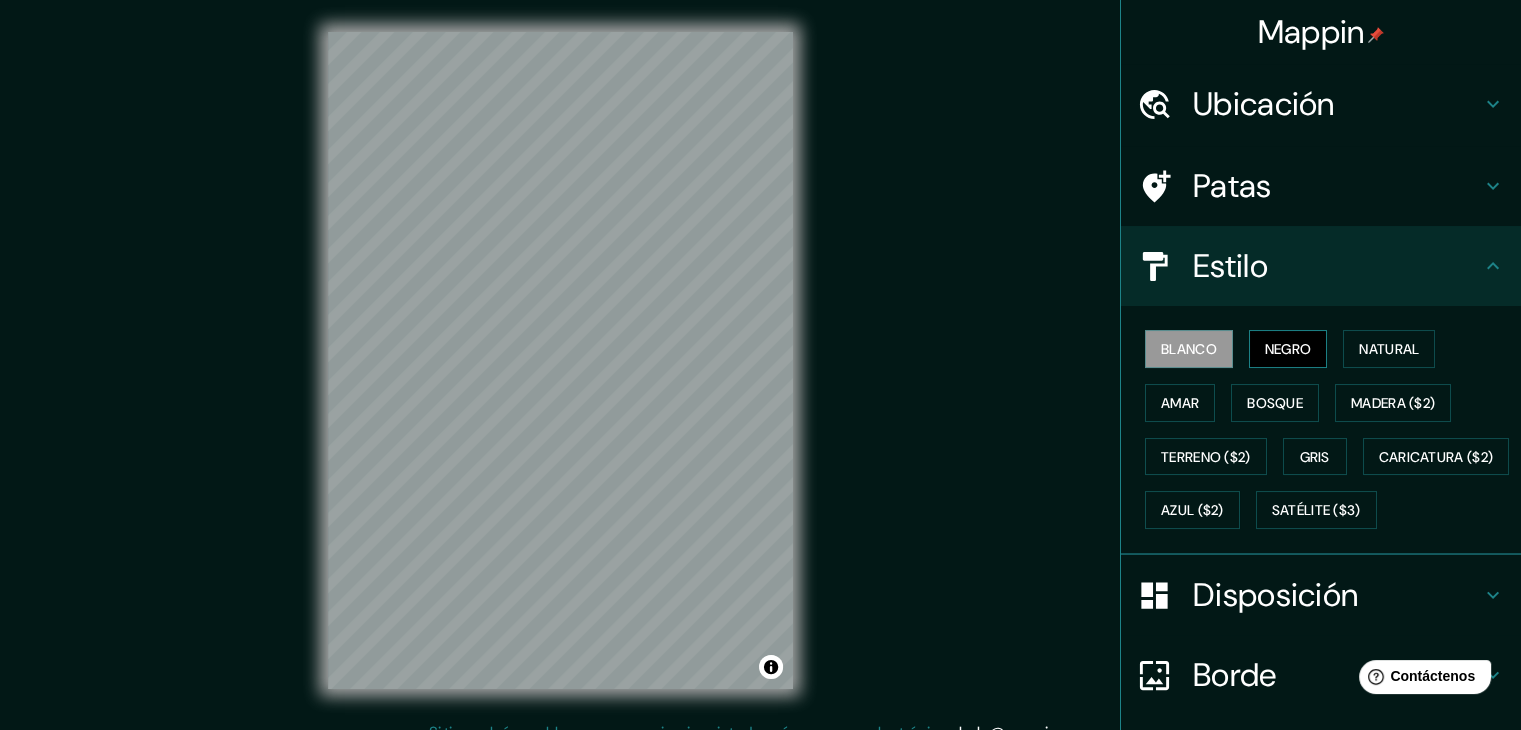 click on "Negro" at bounding box center [1288, 349] 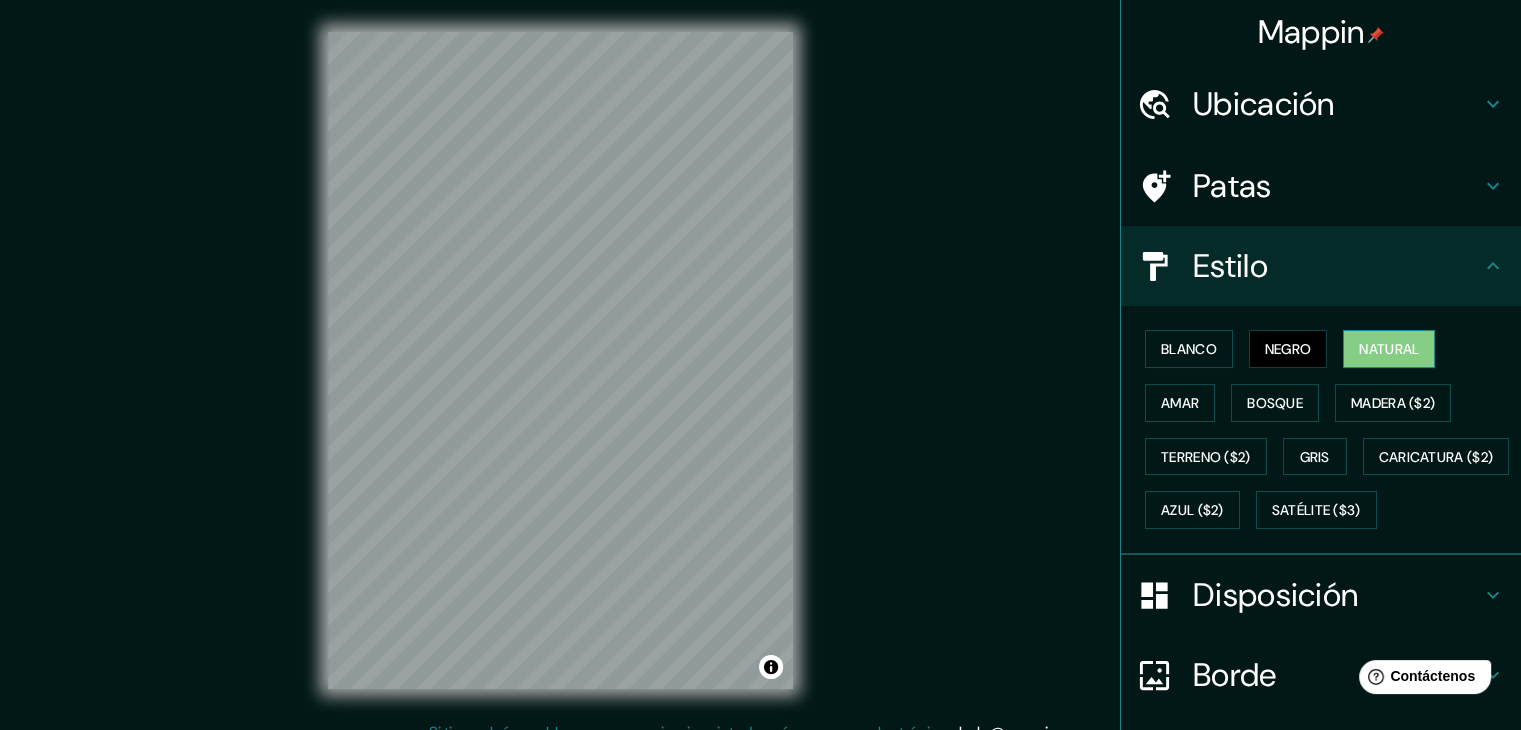 click on "Natural" at bounding box center (1389, 349) 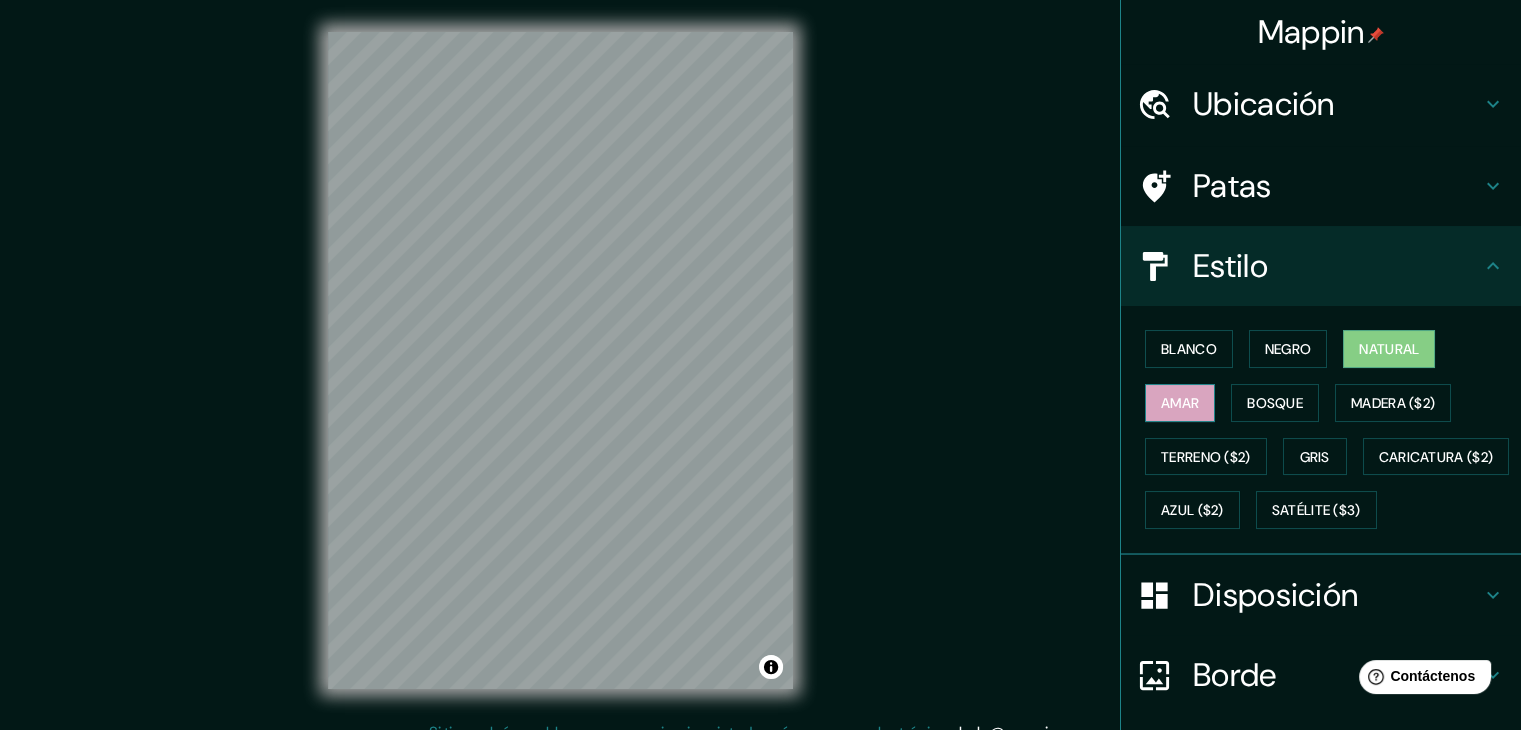 click on "Amar" at bounding box center (1180, 403) 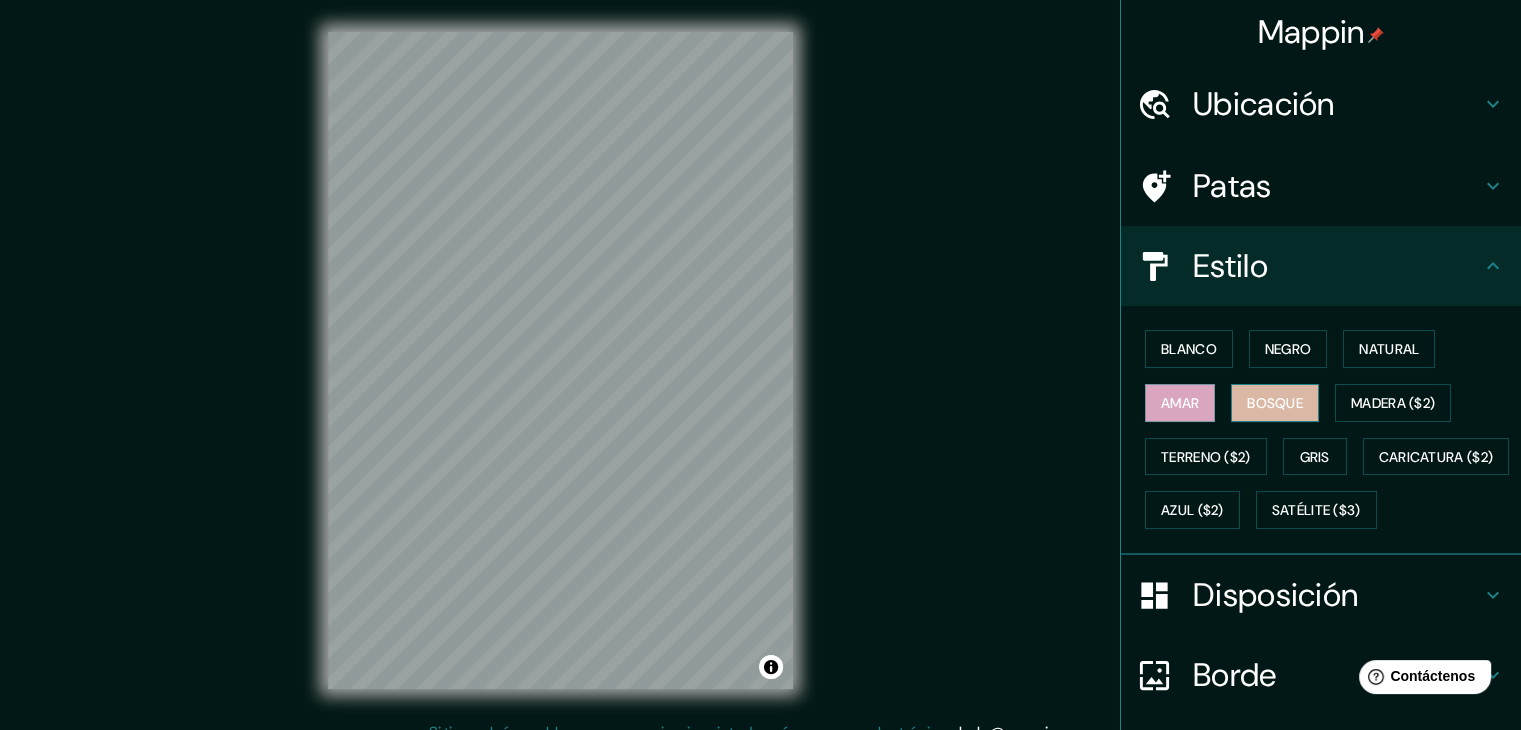 click on "Bosque" at bounding box center (1275, 403) 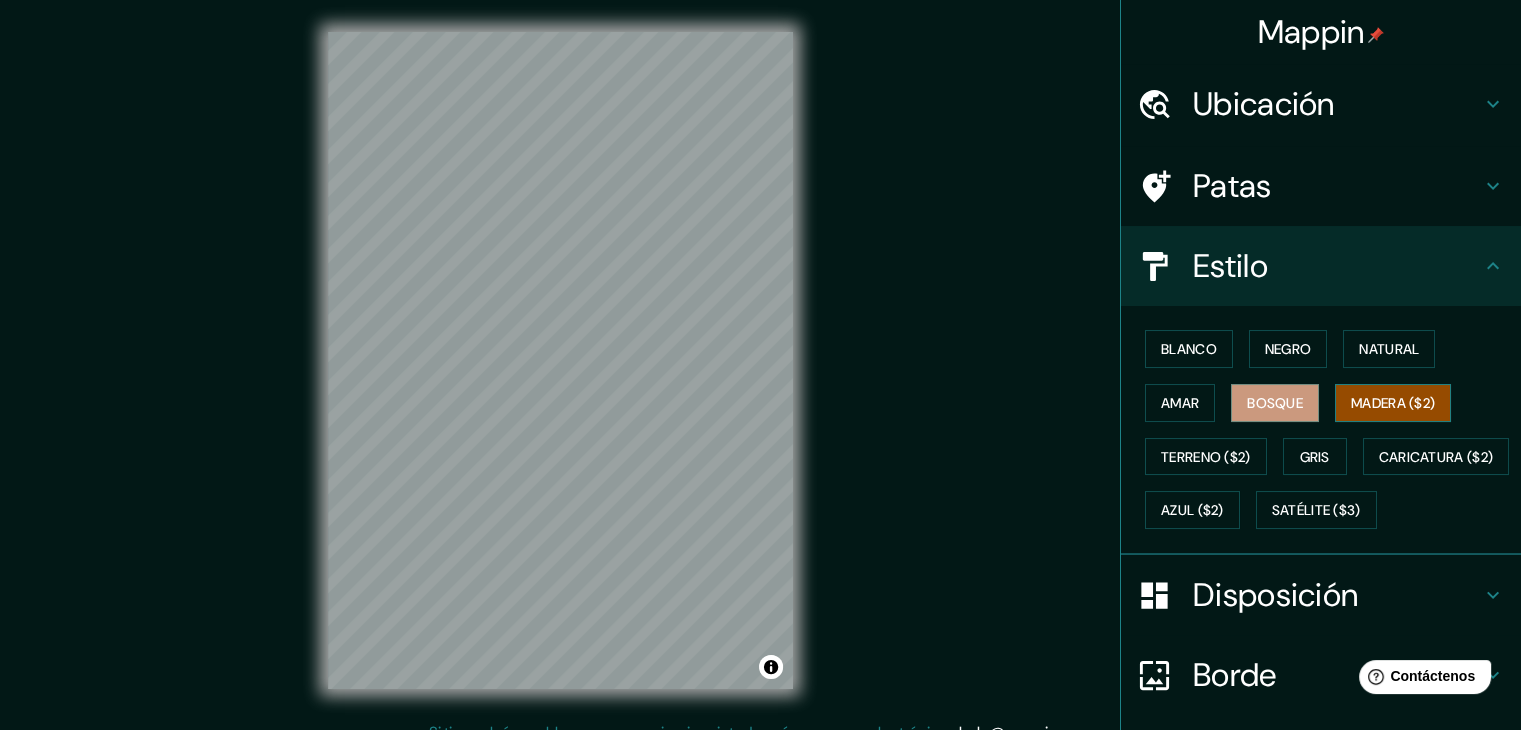 click on "Madera ($2)" at bounding box center (1393, 403) 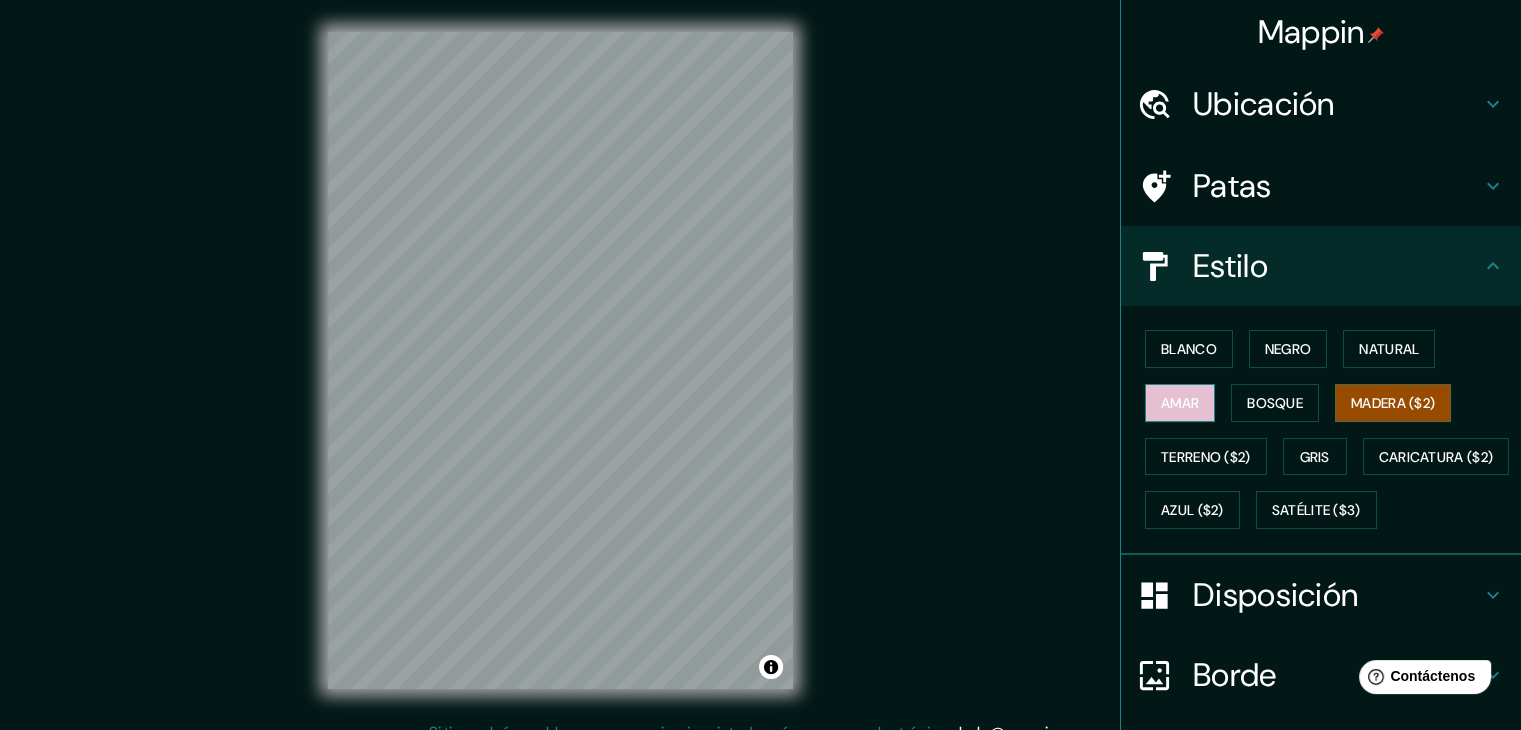 click on "Amar" at bounding box center [1180, 403] 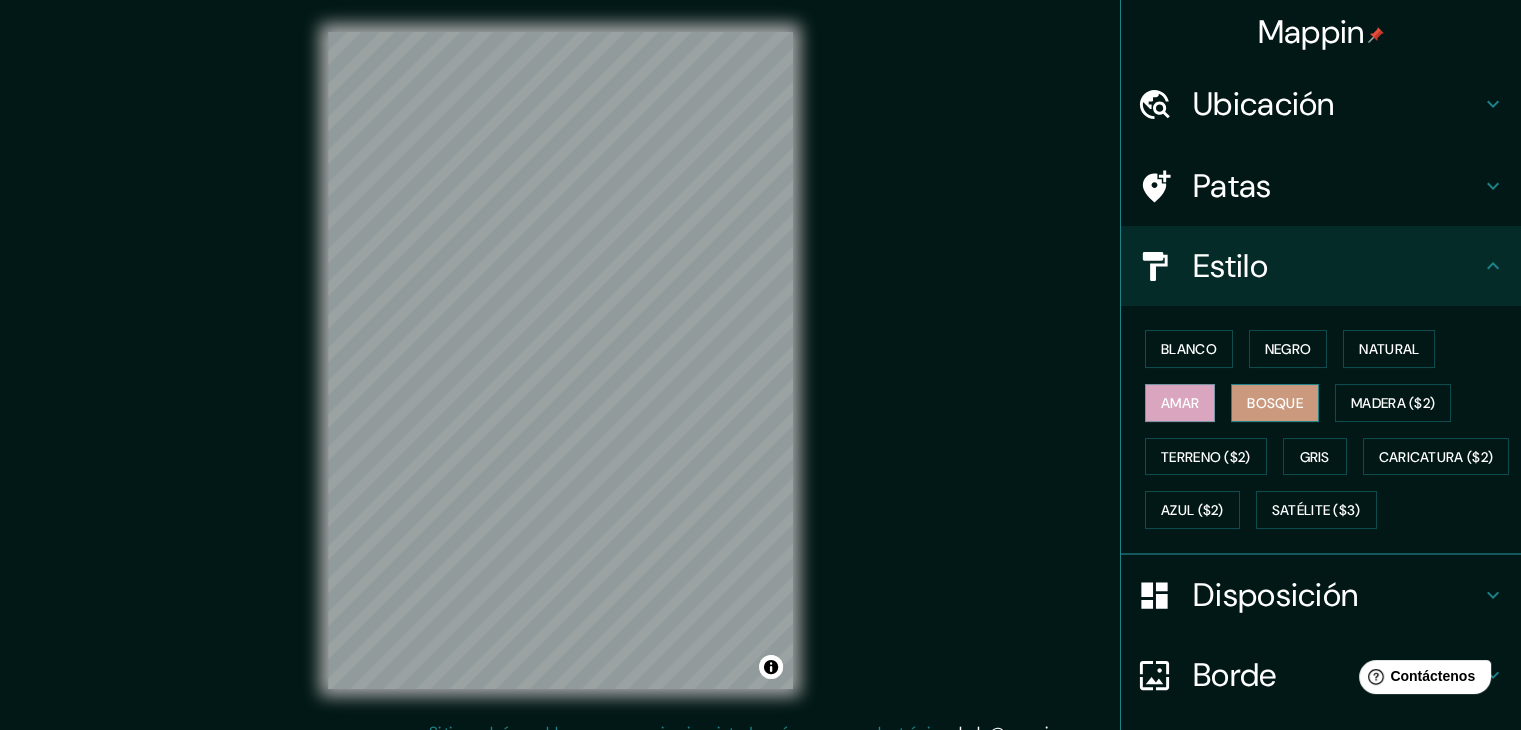 click on "Bosque" at bounding box center (1275, 403) 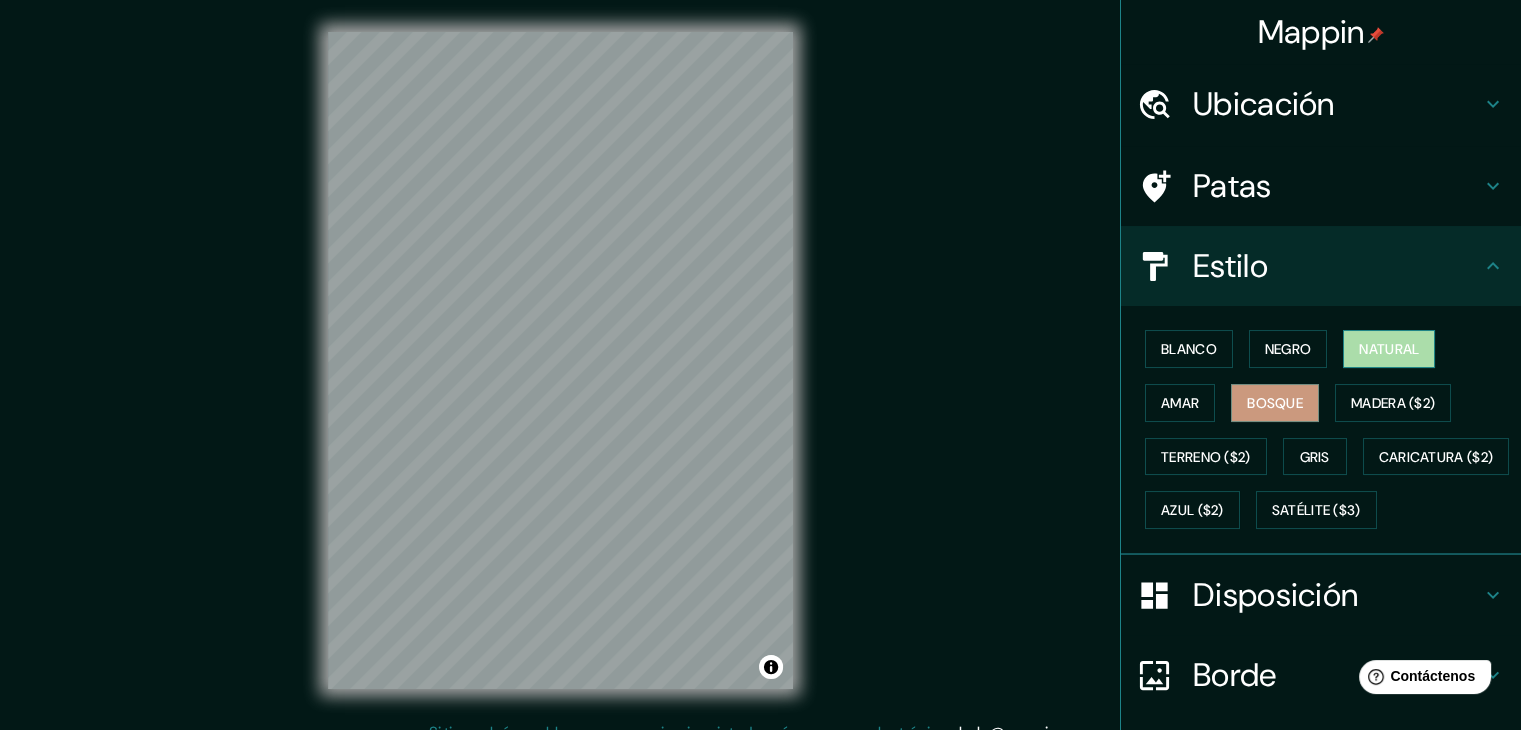click on "Natural" at bounding box center (1389, 349) 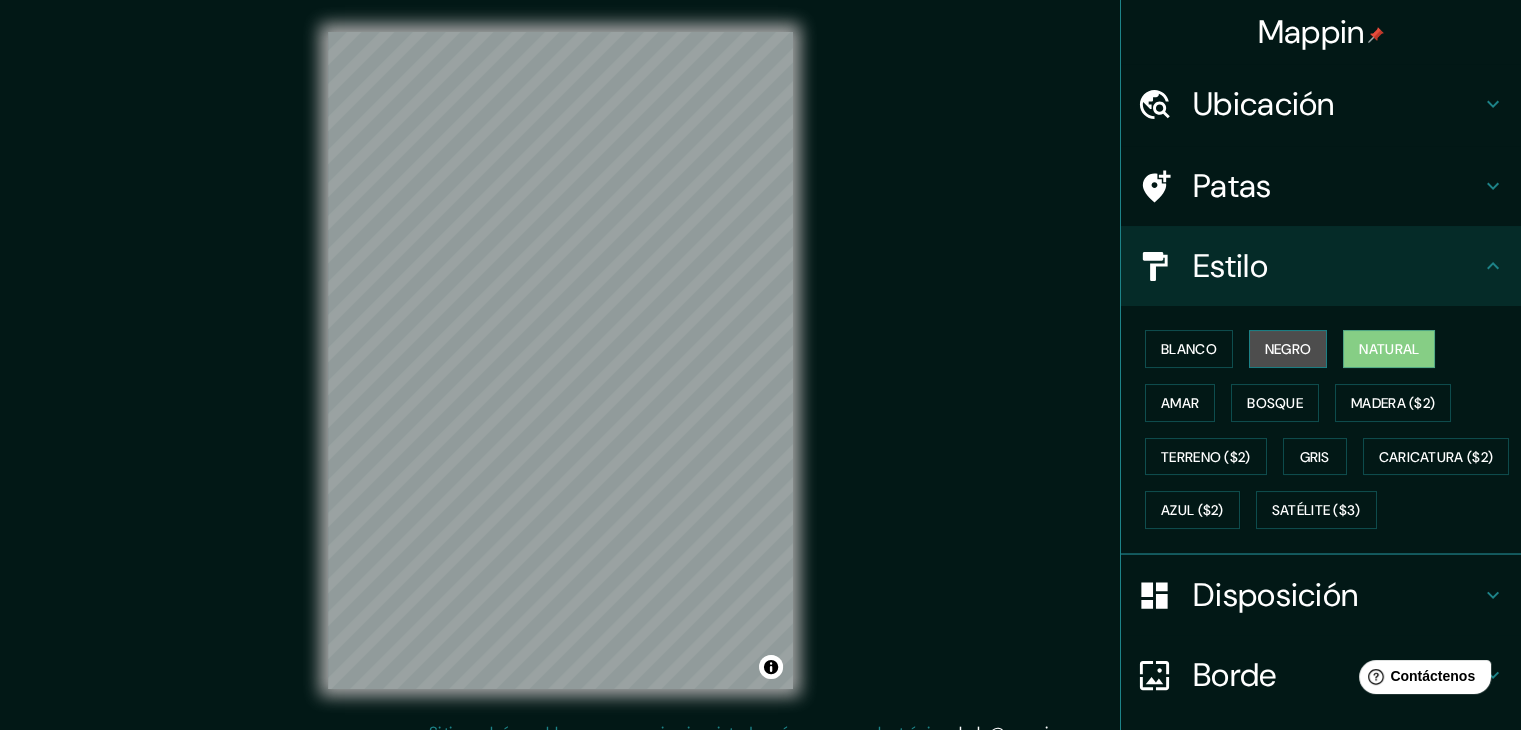 click on "Negro" at bounding box center [1288, 349] 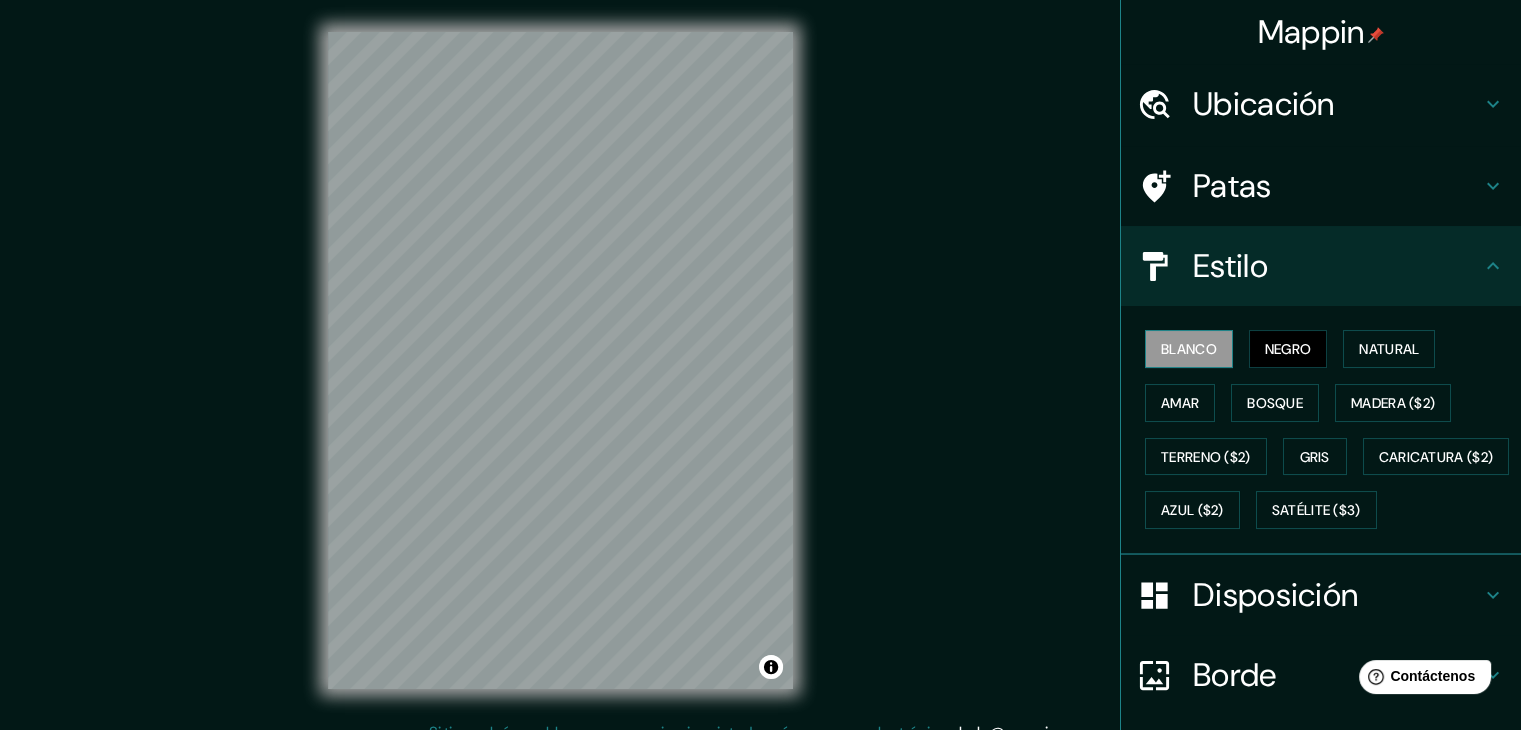 click on "Blanco" at bounding box center [1189, 349] 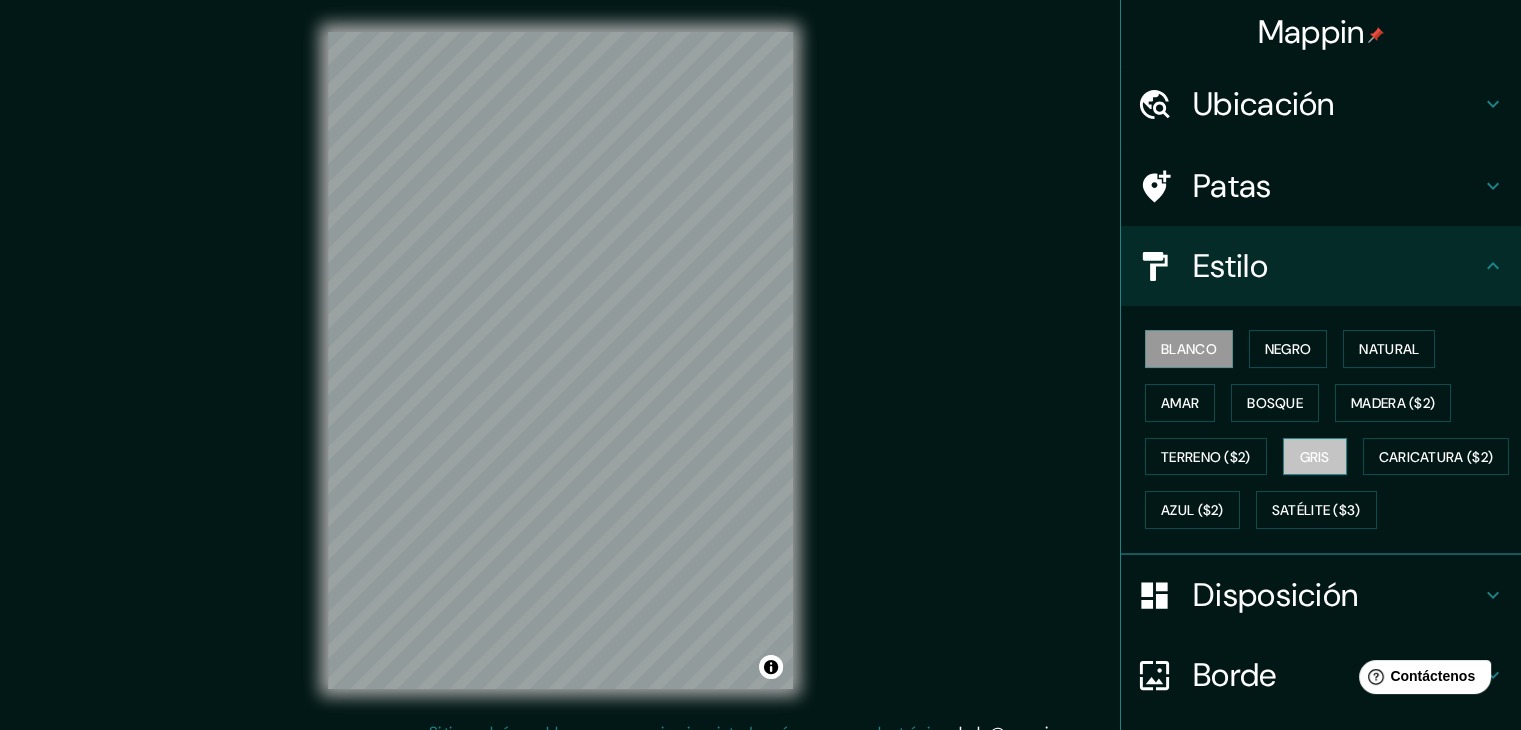 click on "Gris" at bounding box center [1315, 457] 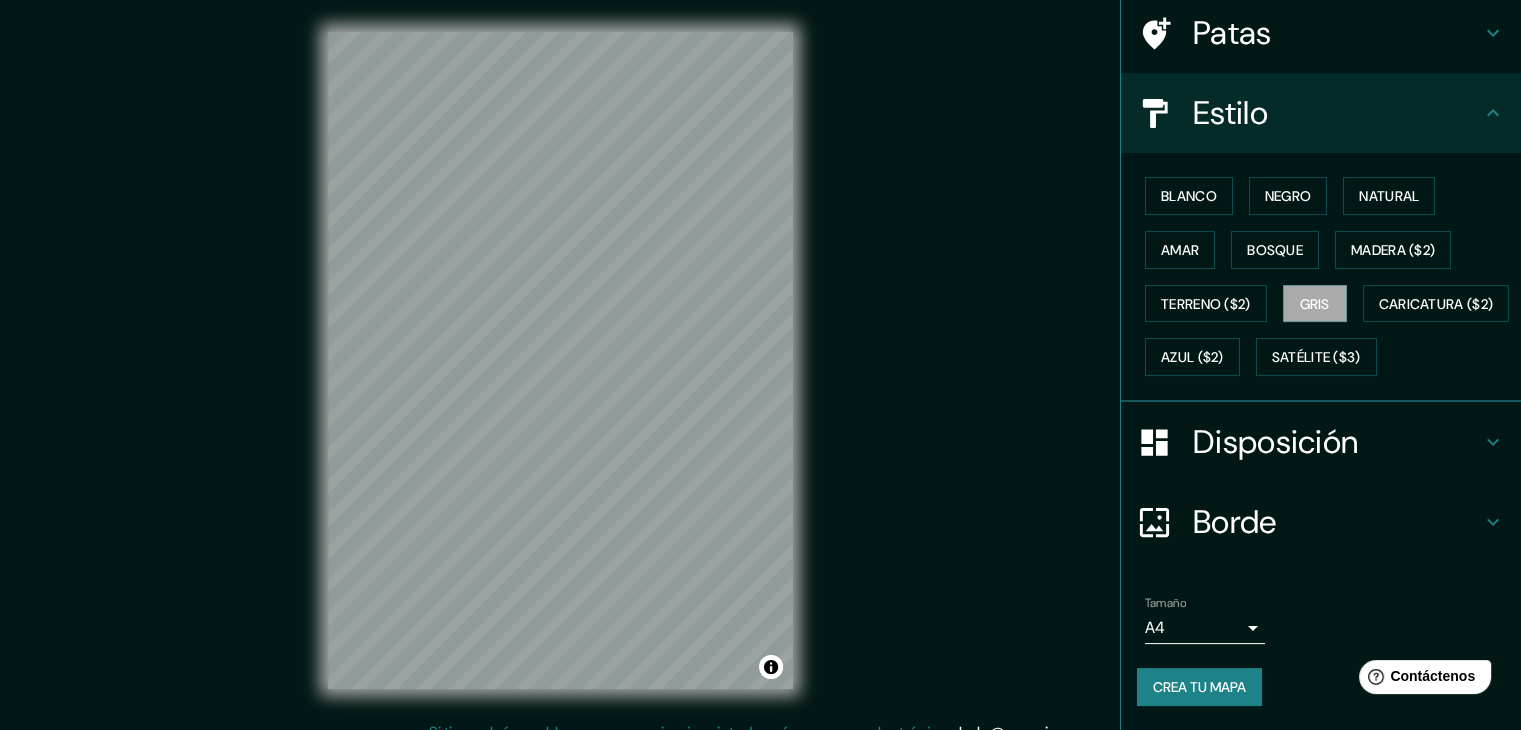 scroll, scrollTop: 202, scrollLeft: 0, axis: vertical 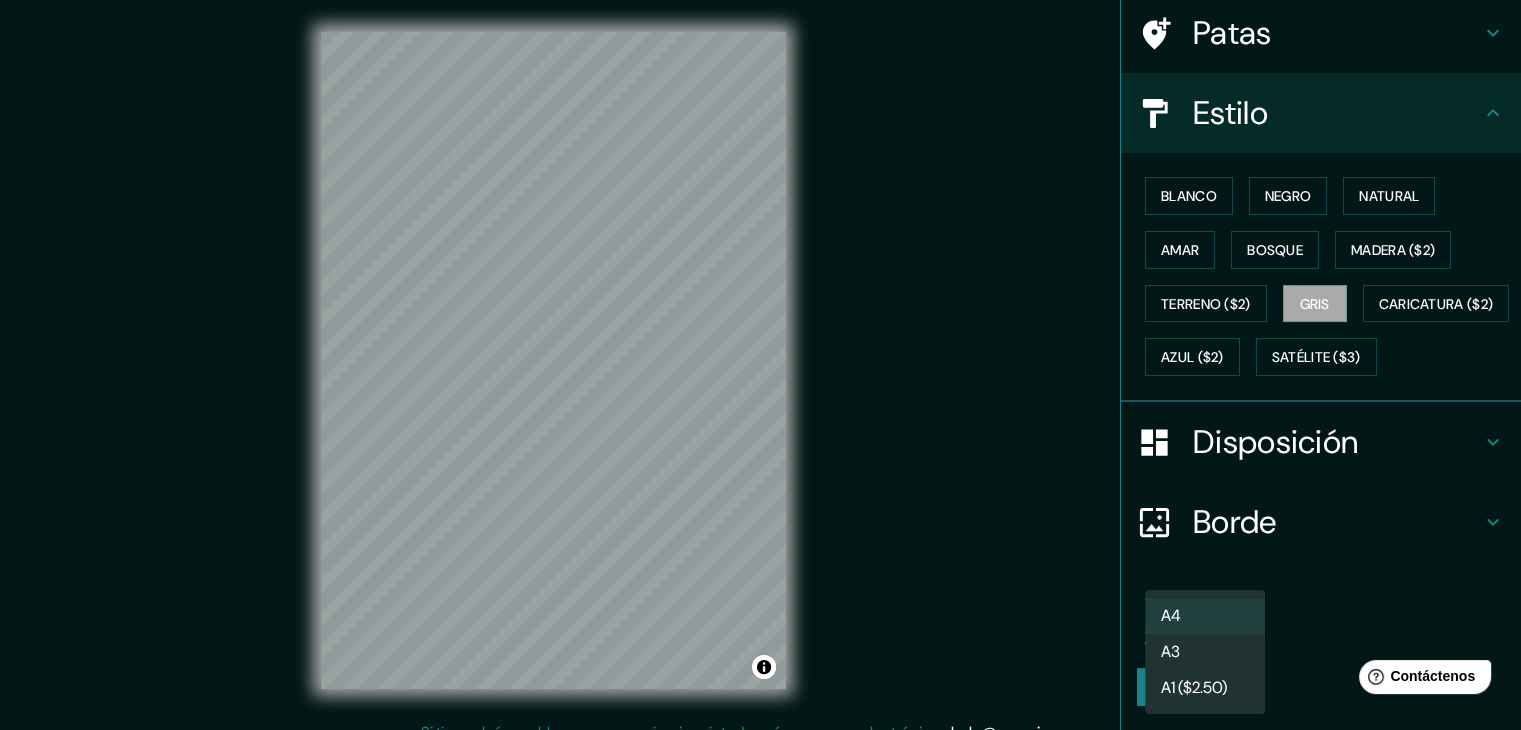 click on "Mappin Ubicación Patas Estilo Blanco Negro Natural Amar Bosque Madera ($2) Terreno ($2) Gris Caricatura ($2) Azul ($2) Satélite ($3) Disposición Borde Elige un borde.  Consejo  : puedes opacar las capas del marco para crear efectos geniales. Ninguno Simple Transparente Elegante Tamaño A4 single Crea tu mapa © Mapbox   © OpenStreetMap   Improve this map Si tiene algún problema, sugerencia o inquietud, envíe un correo electrónico a  help@mappin.pro  .   . . Texto original Valora esta traducción Tu opinión servirá para ayudar a mejorar el Traductor de Google A4 A3 A1 ($2.50)" at bounding box center [760, 365] 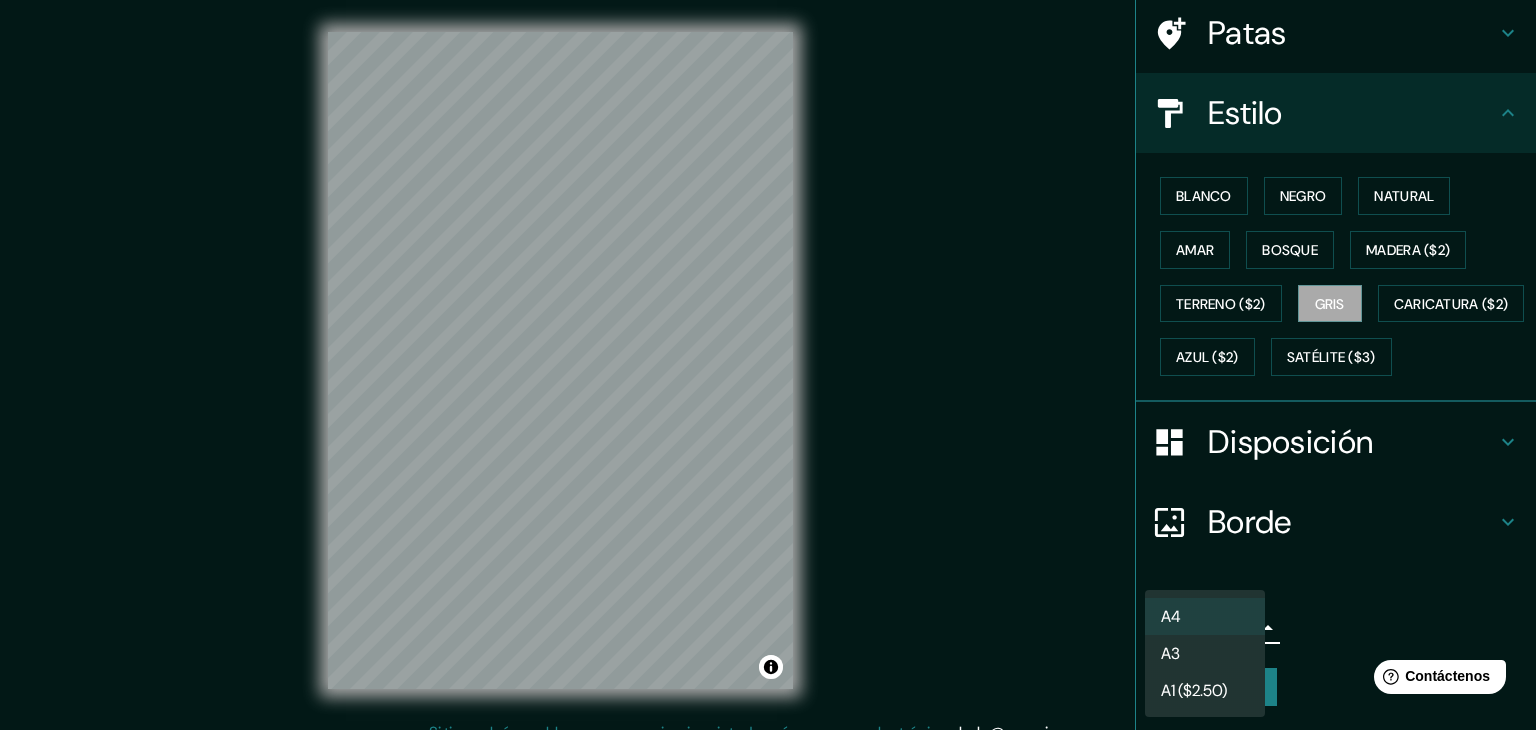 click on "A3" at bounding box center (1205, 653) 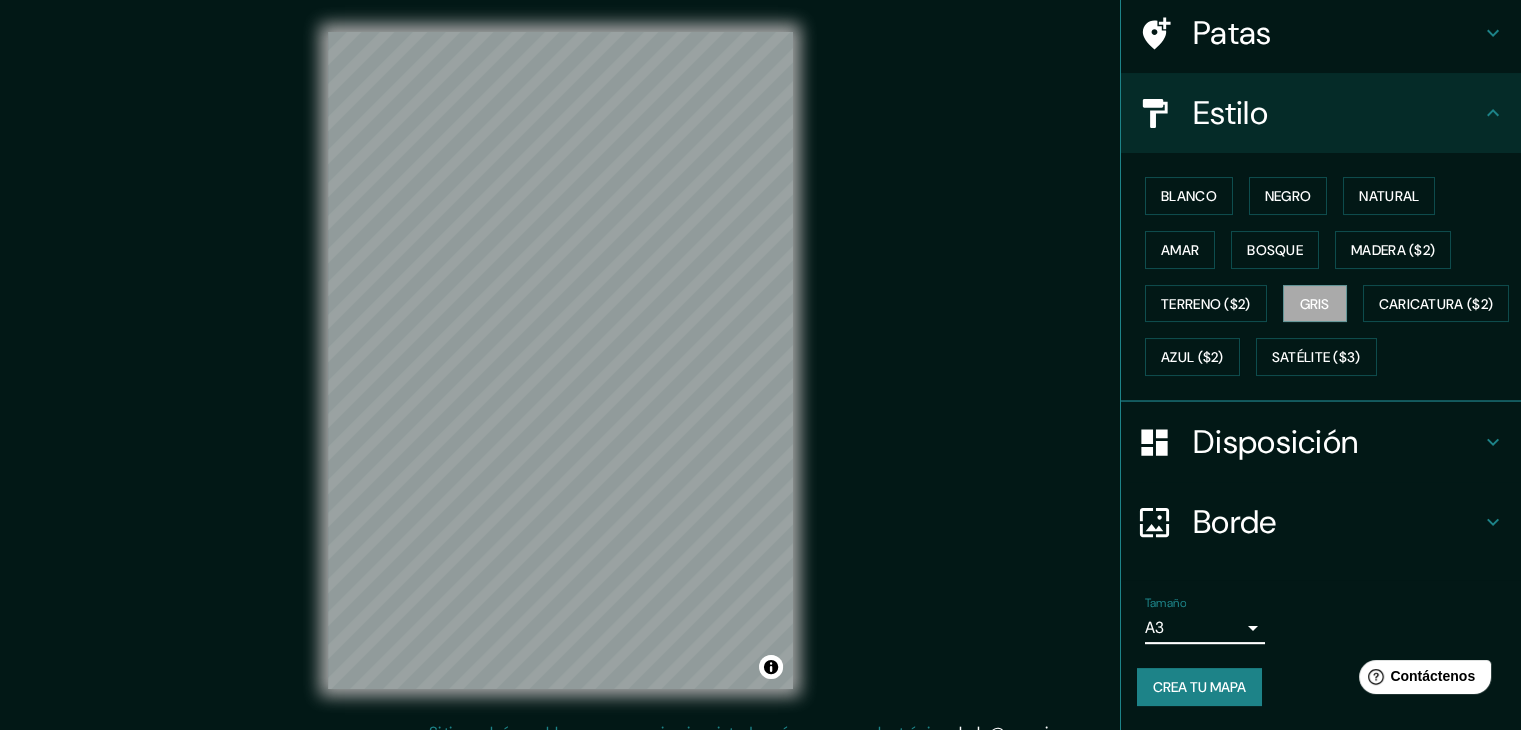 click on "Crea tu mapa" at bounding box center (1199, 687) 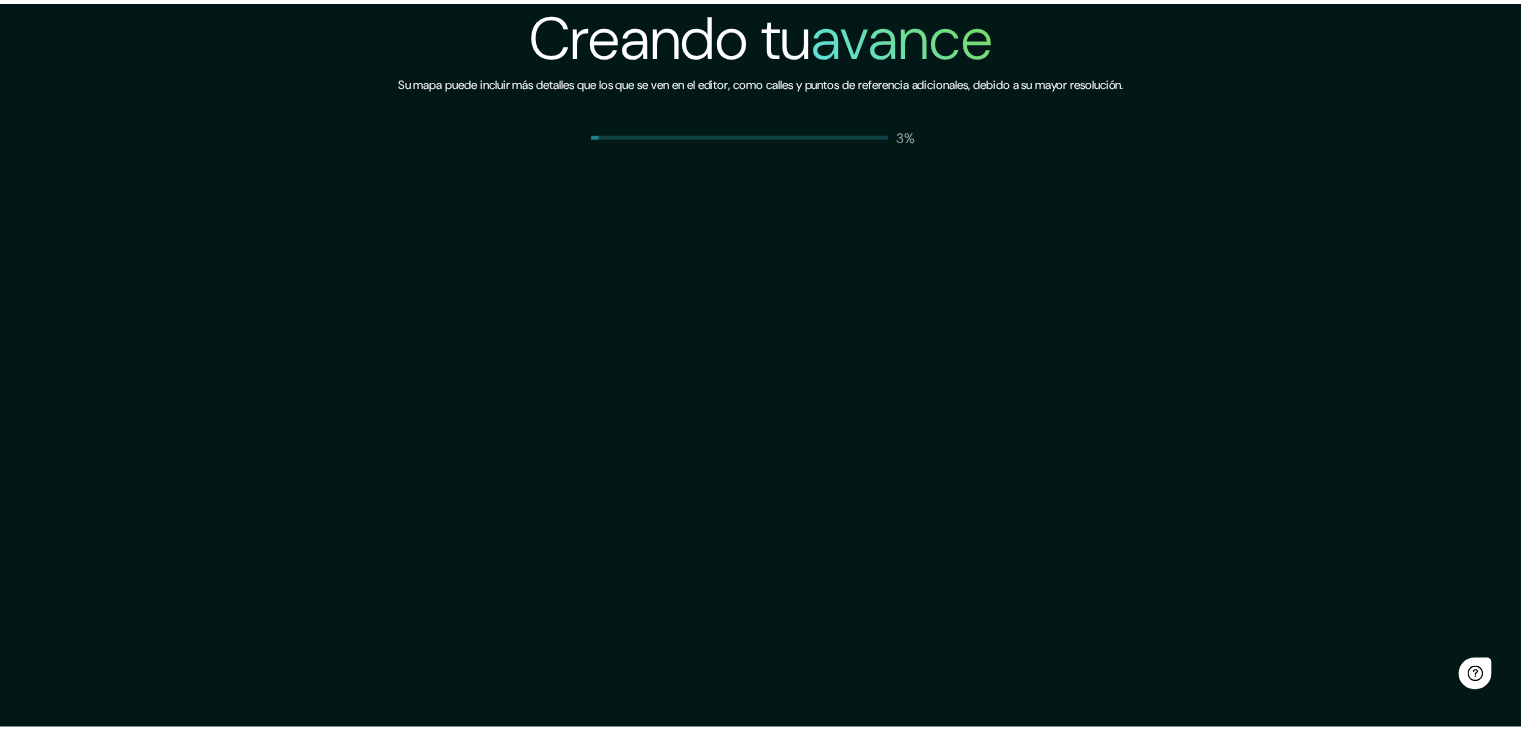 scroll, scrollTop: 0, scrollLeft: 0, axis: both 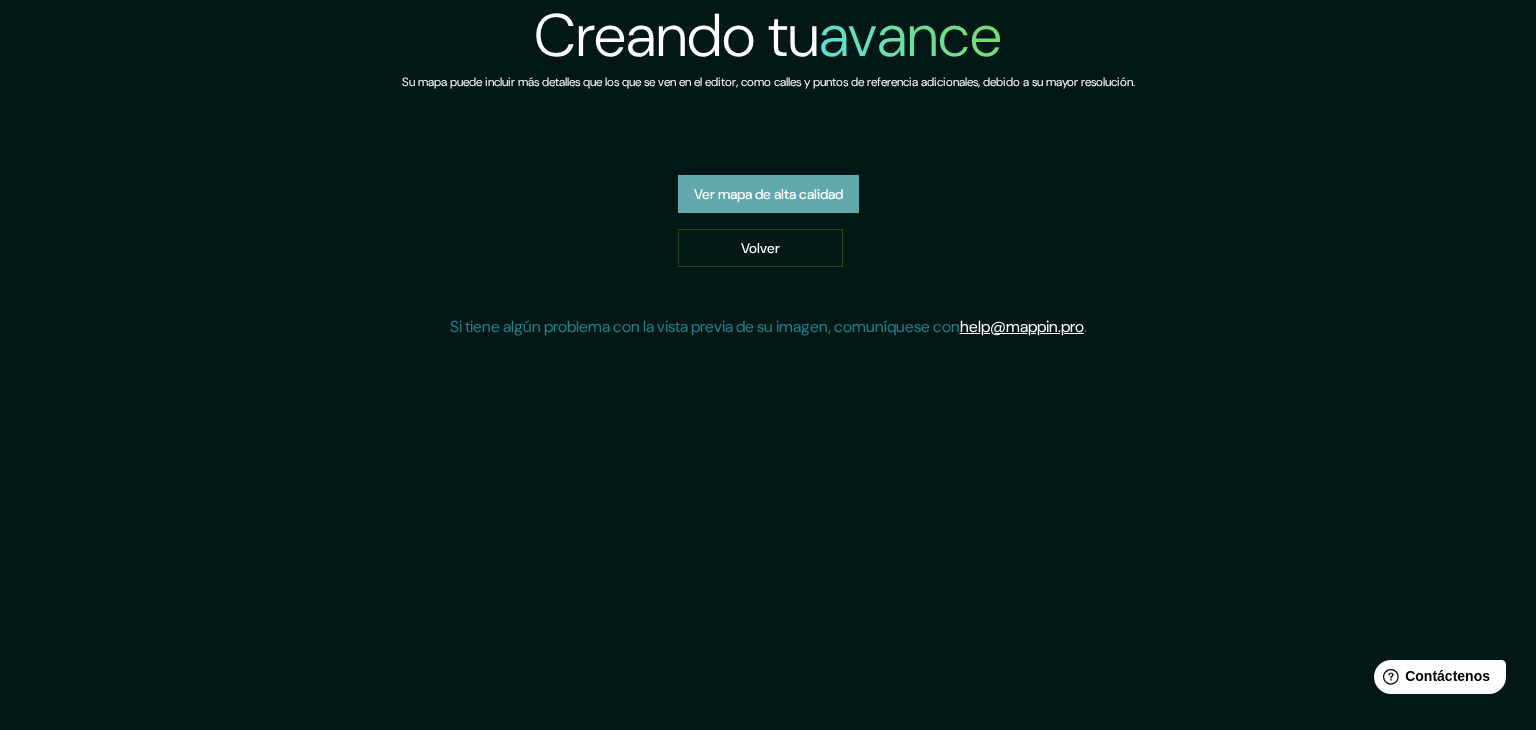 click on "Ver mapa de alta calidad" at bounding box center [768, 194] 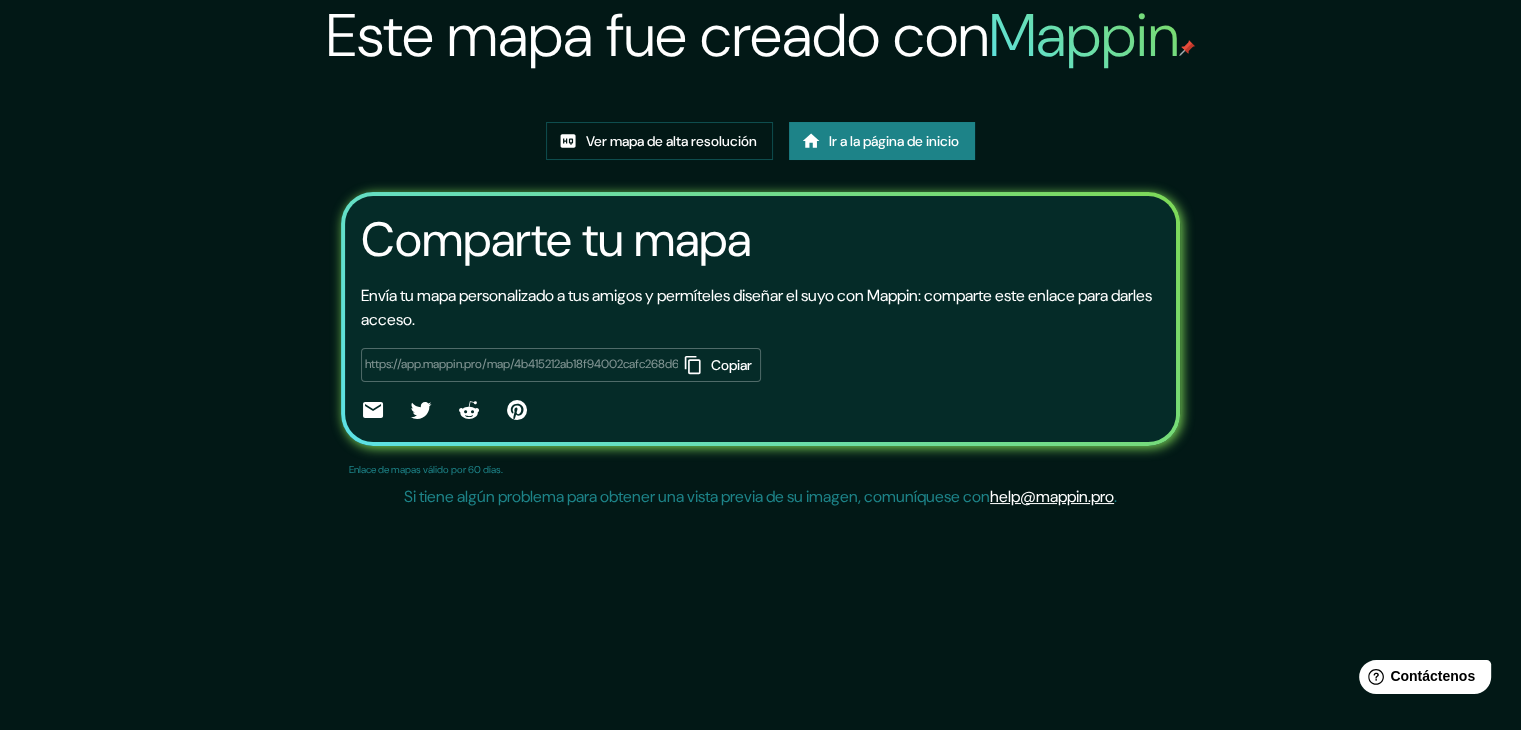 scroll, scrollTop: 0, scrollLeft: 0, axis: both 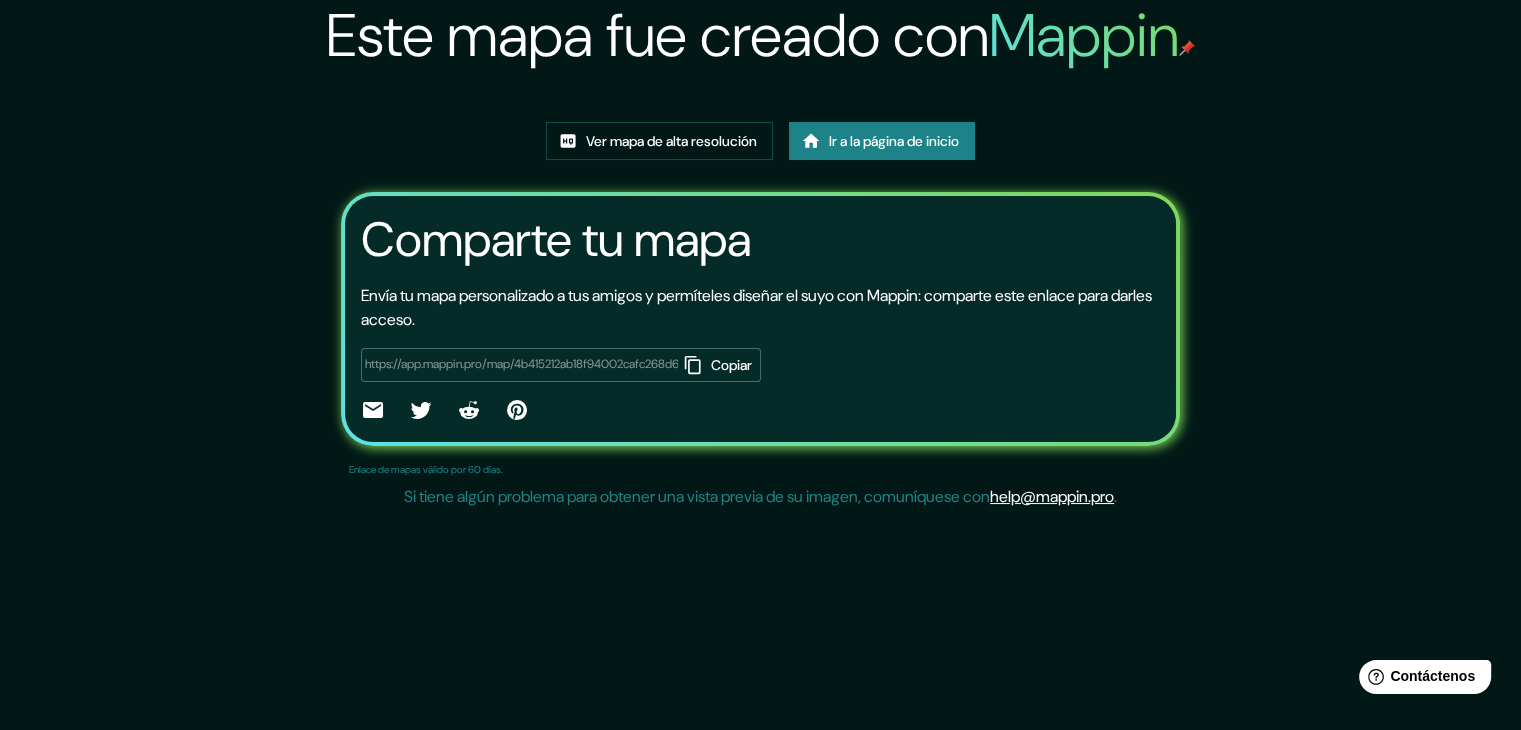 click at bounding box center [761, 102] 